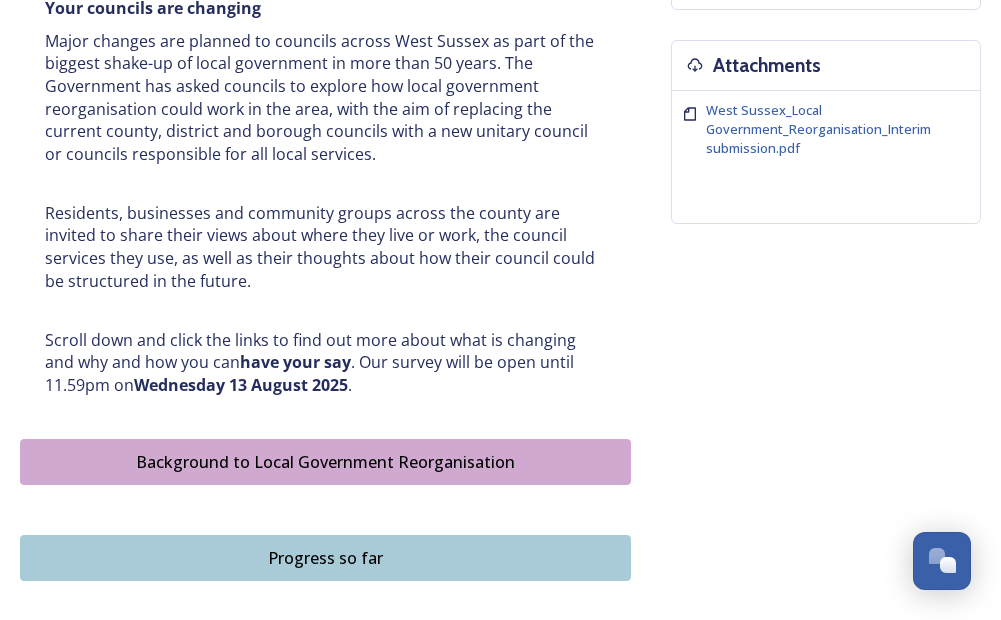 scroll, scrollTop: 700, scrollLeft: 0, axis: vertical 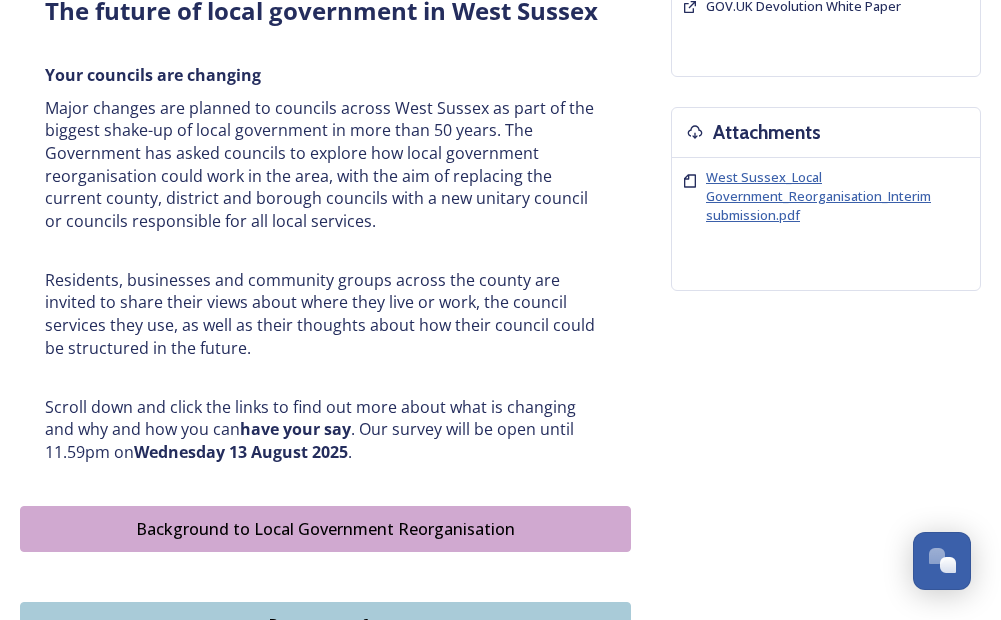 click on "West Sussex_Local Government_Reorganisation_Interim submission.pdf" at bounding box center (818, 196) 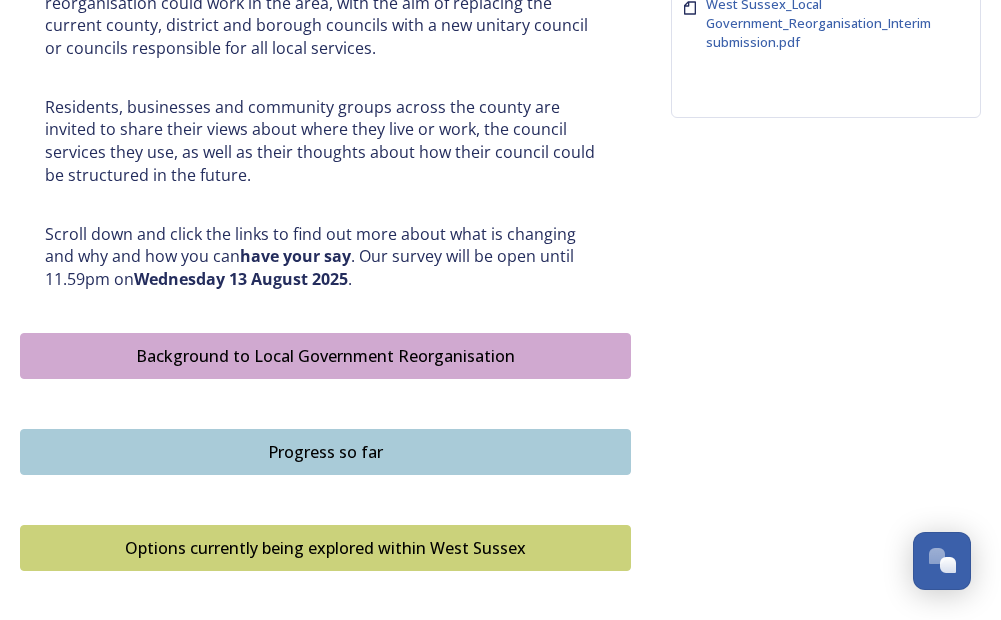 scroll, scrollTop: 900, scrollLeft: 0, axis: vertical 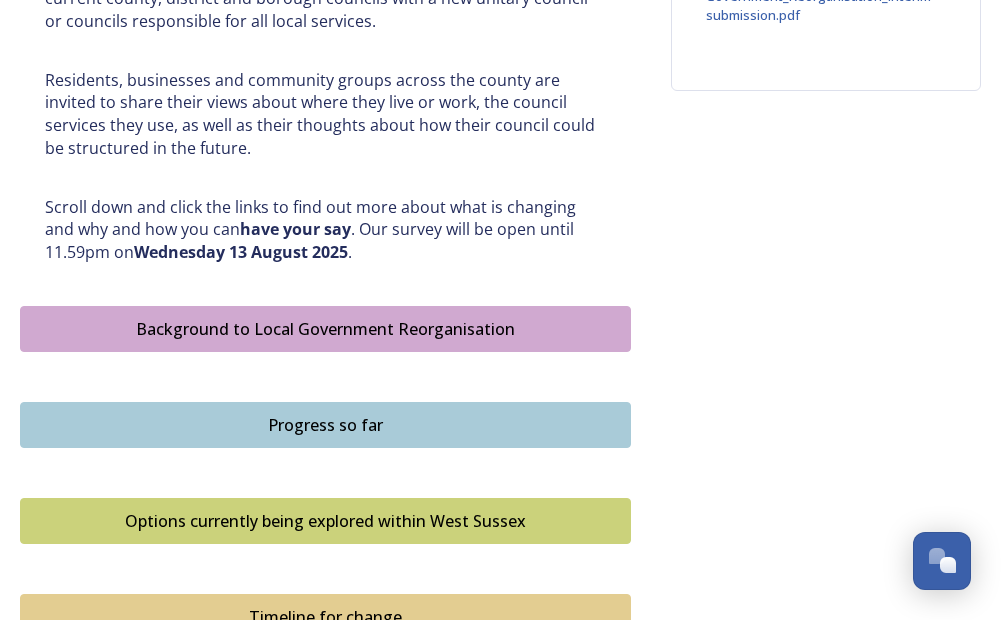 click on "Background to Local Government Reorganisation" at bounding box center [325, 329] 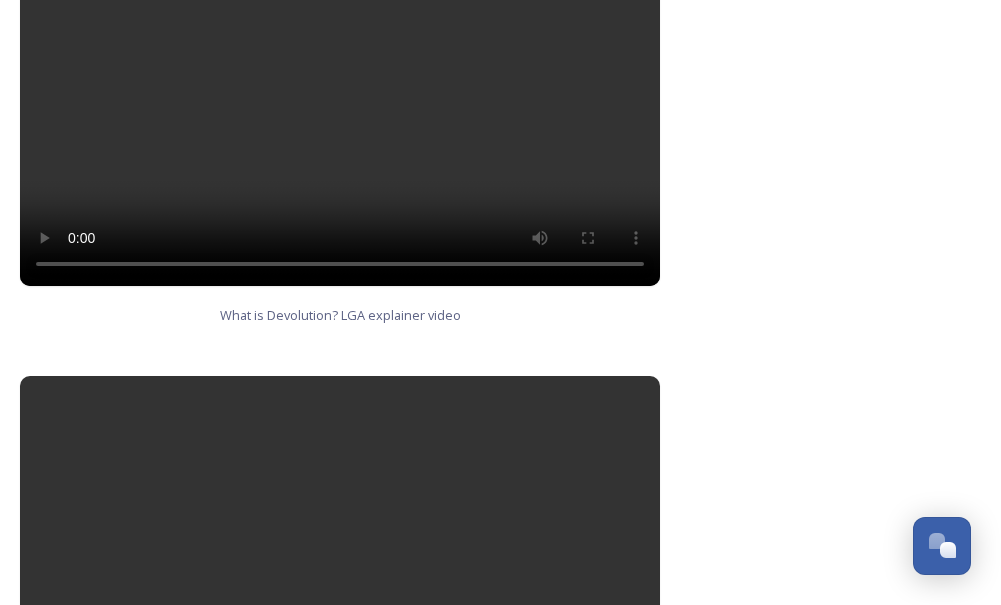 scroll, scrollTop: 1400, scrollLeft: 0, axis: vertical 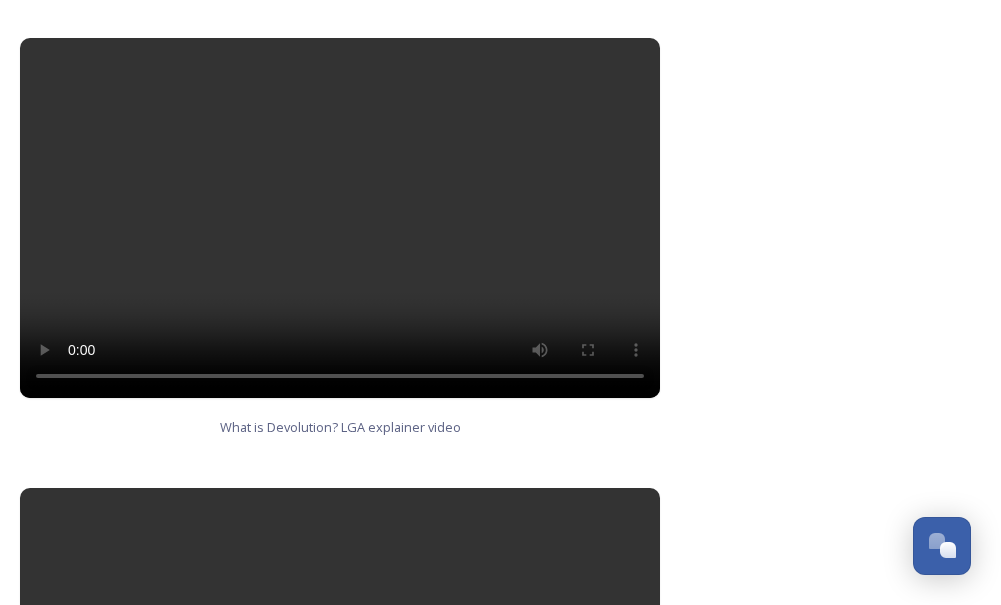 click at bounding box center [340, 218] 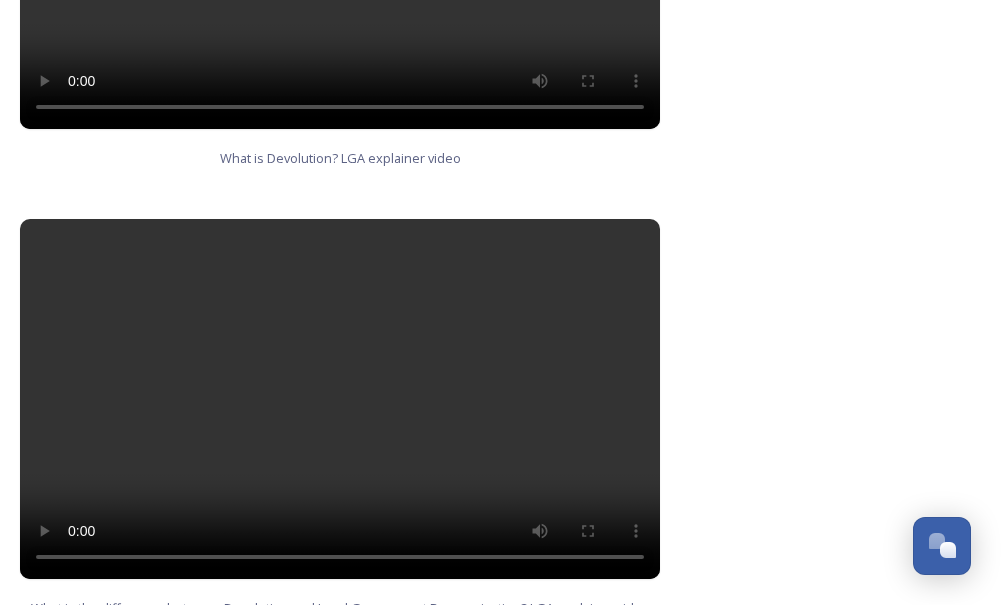 scroll, scrollTop: 1800, scrollLeft: 0, axis: vertical 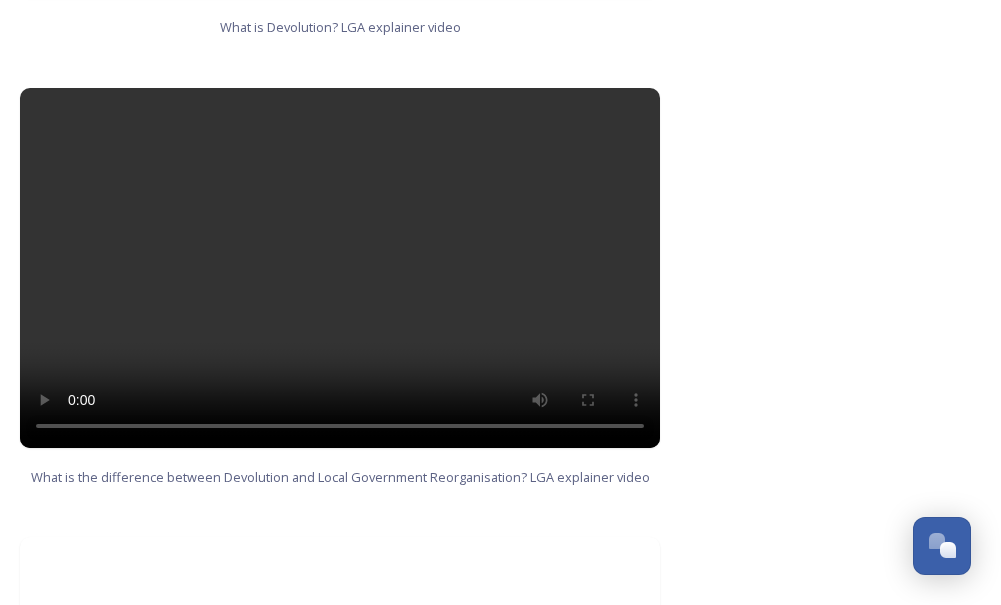 click at bounding box center [340, 268] 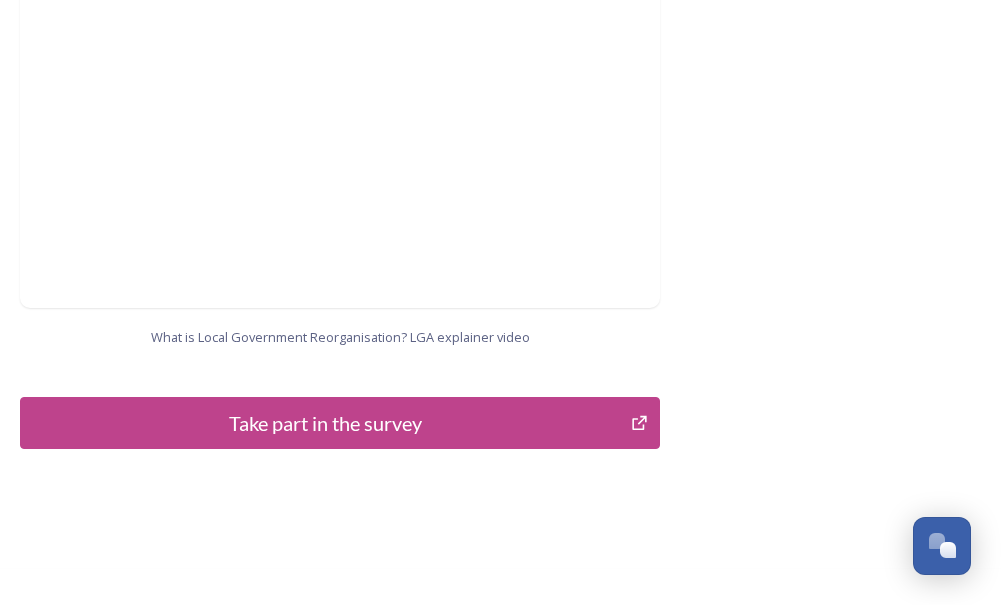 scroll, scrollTop: 2400, scrollLeft: 0, axis: vertical 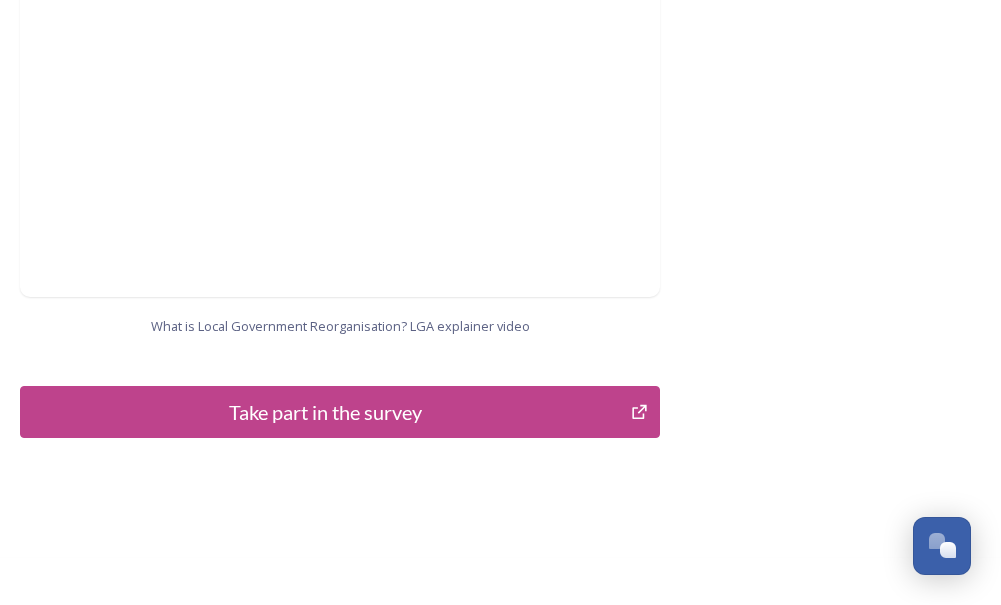 click on "Take part in the survey" at bounding box center [325, 412] 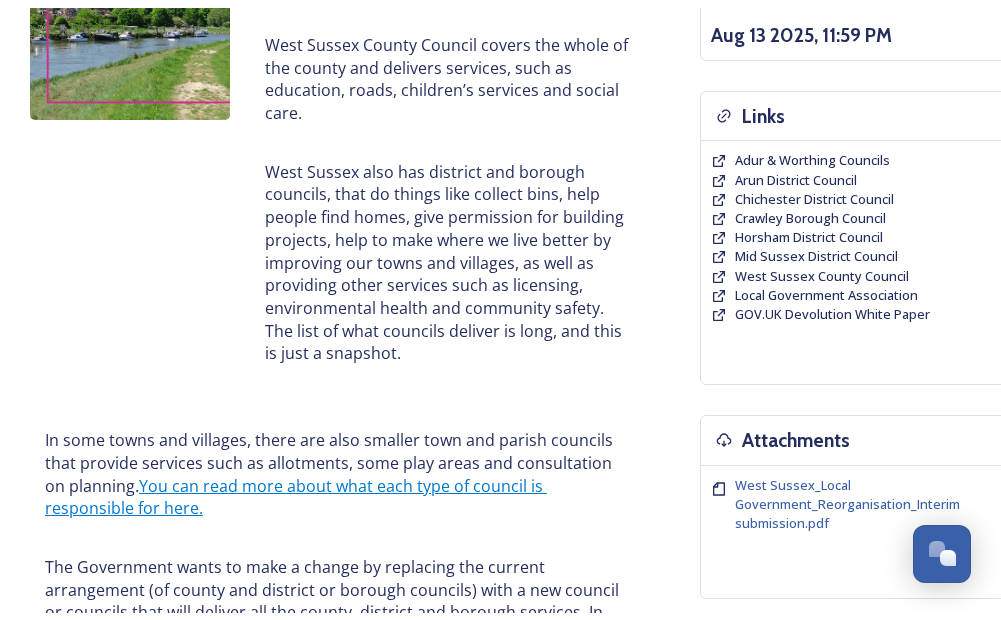 scroll, scrollTop: 0, scrollLeft: 0, axis: both 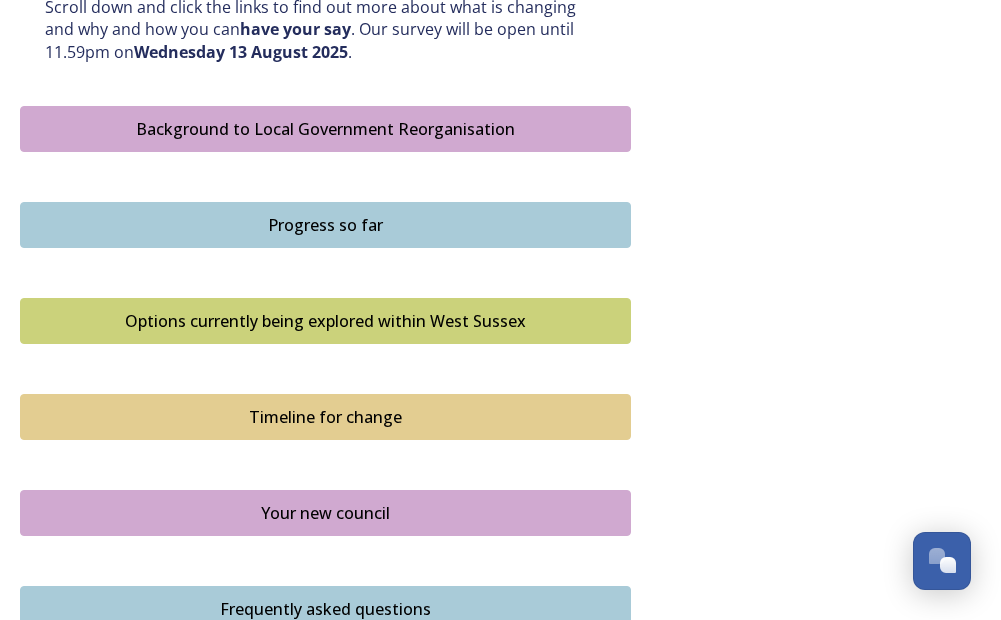 click on "Progress so far" at bounding box center (325, 225) 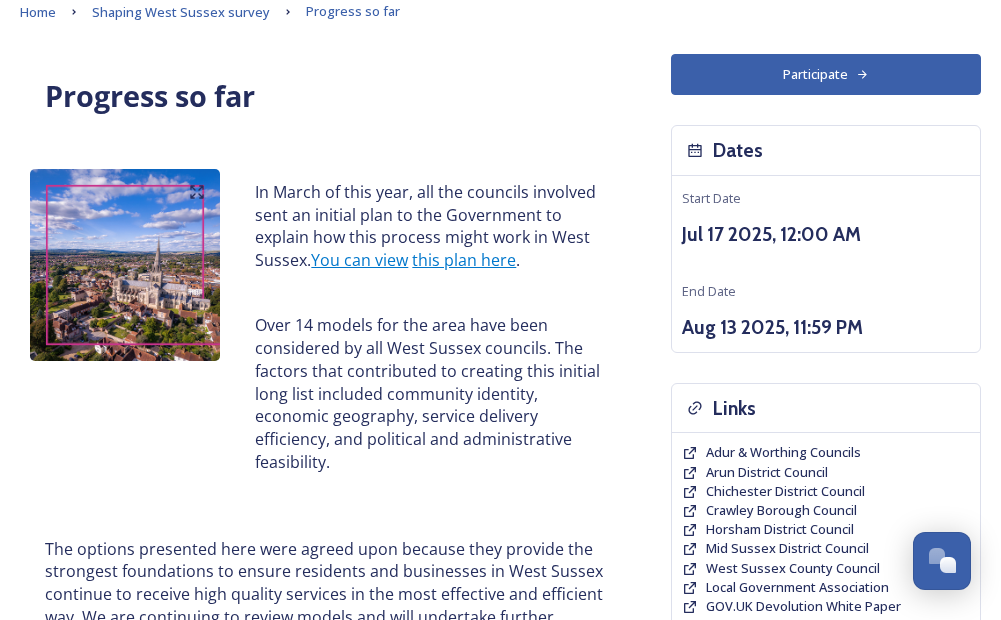 scroll, scrollTop: 0, scrollLeft: 0, axis: both 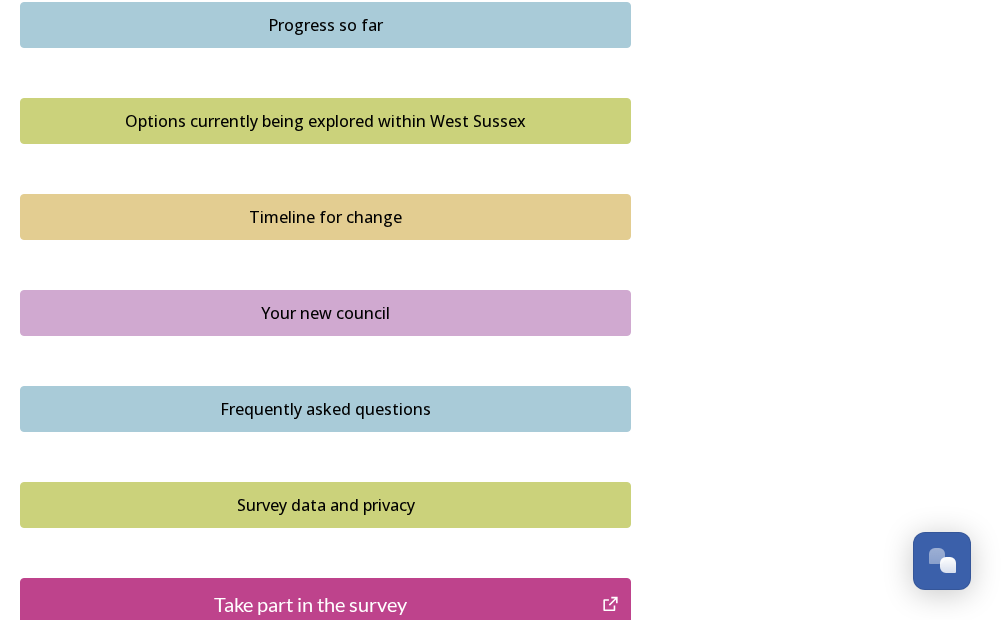 click on "Options currently being explored within West Sussex" at bounding box center (325, 121) 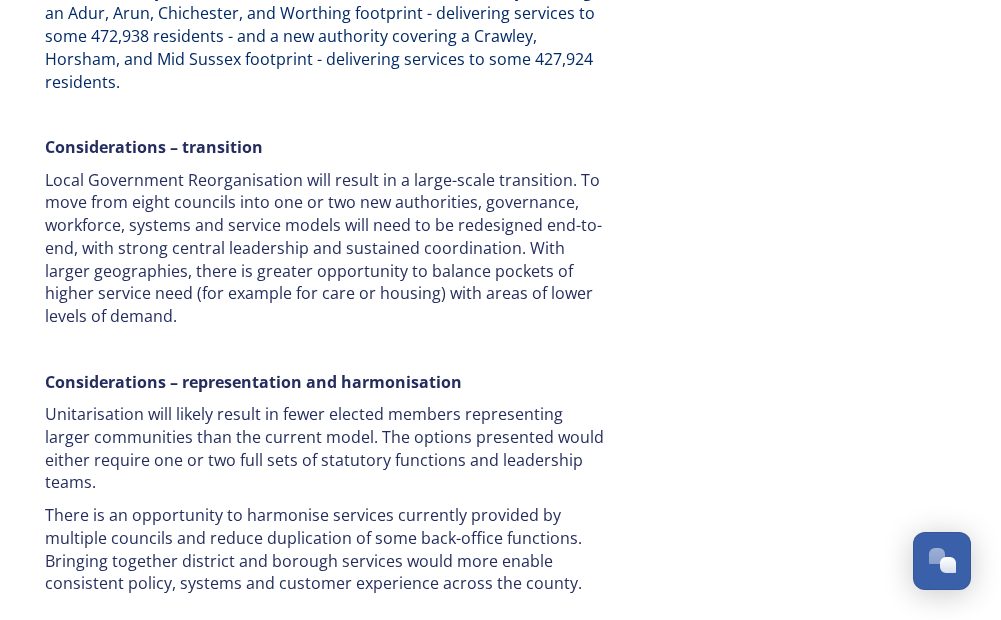 scroll, scrollTop: 2300, scrollLeft: 0, axis: vertical 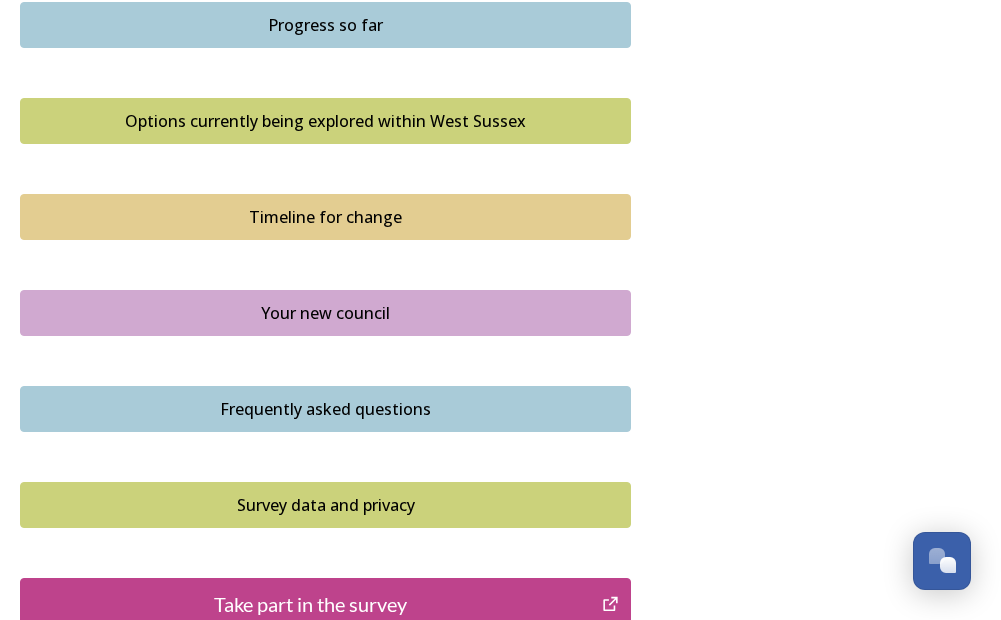 click on "Timeline for change" at bounding box center (325, 217) 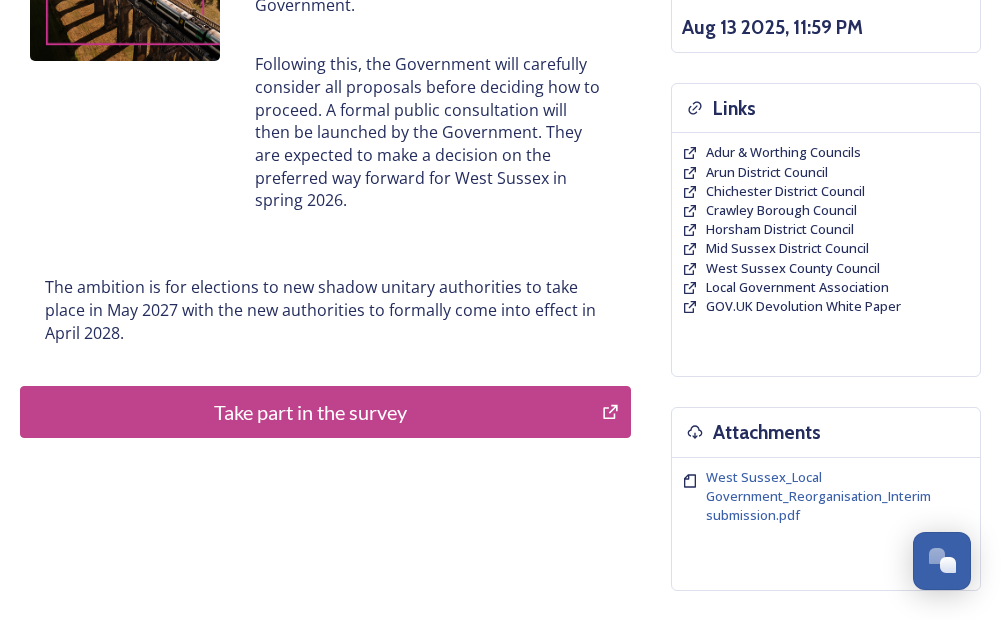 scroll, scrollTop: 100, scrollLeft: 0, axis: vertical 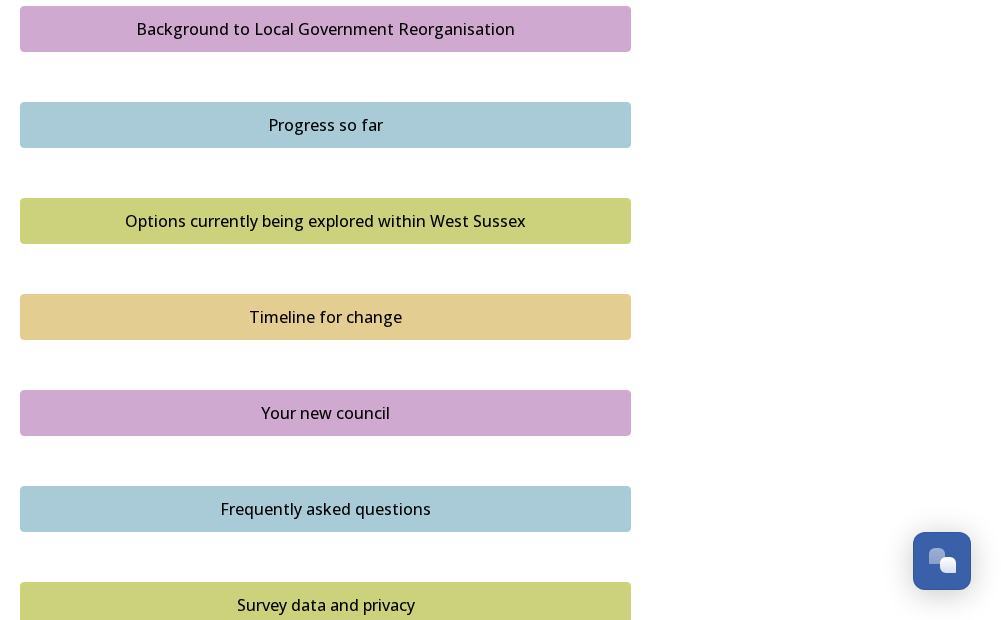 click on "Your new council" at bounding box center [325, 413] 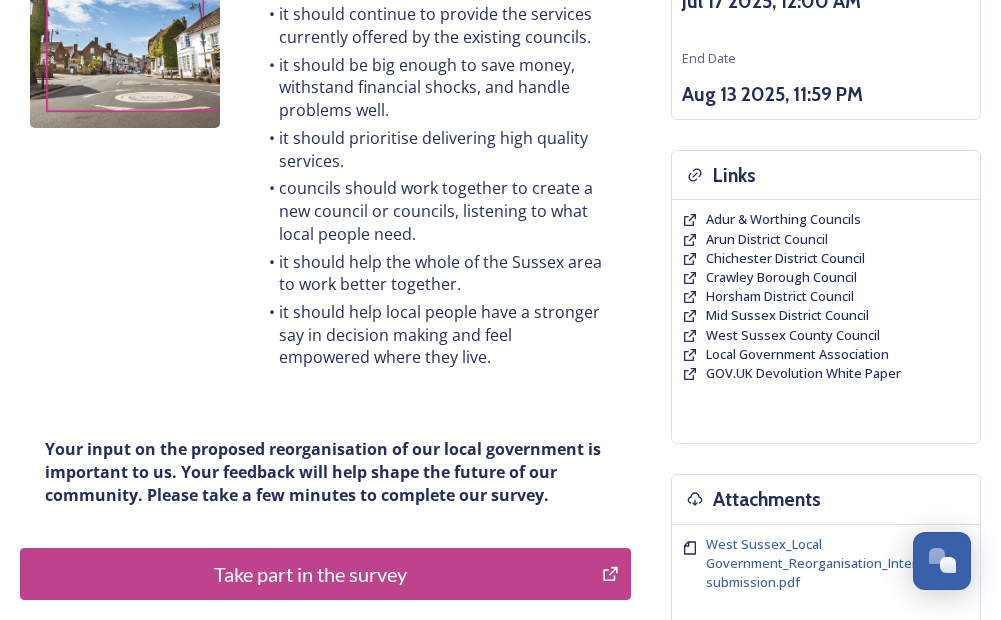 scroll, scrollTop: 0, scrollLeft: 0, axis: both 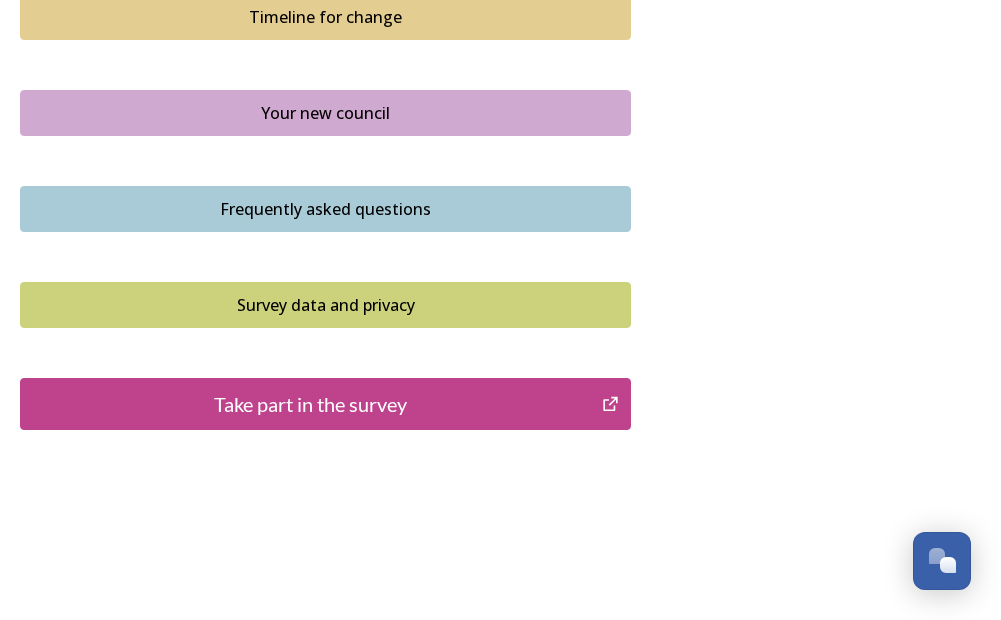 click on "Frequently asked questions" at bounding box center [325, 209] 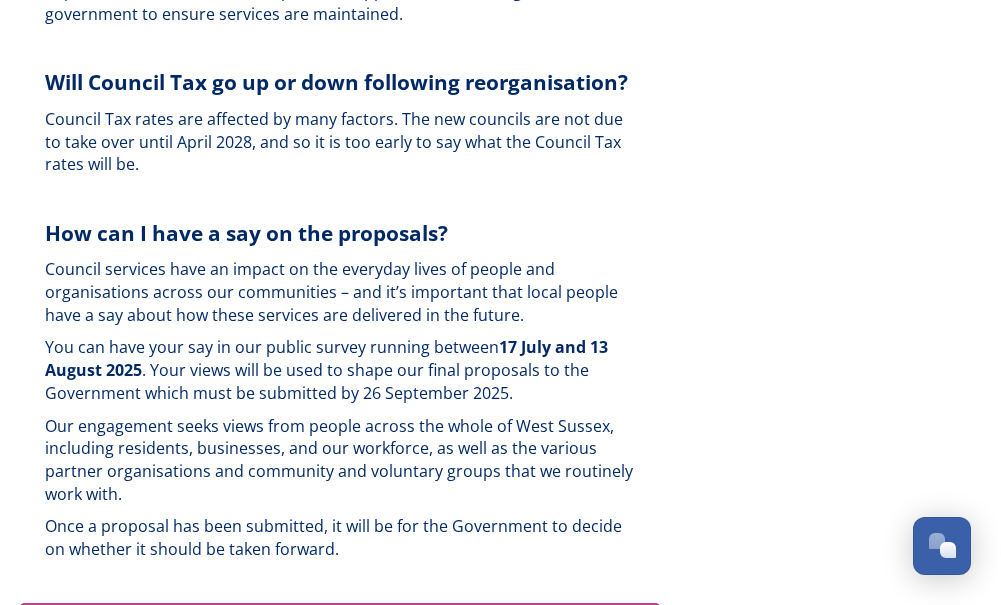 scroll, scrollTop: 5200, scrollLeft: 0, axis: vertical 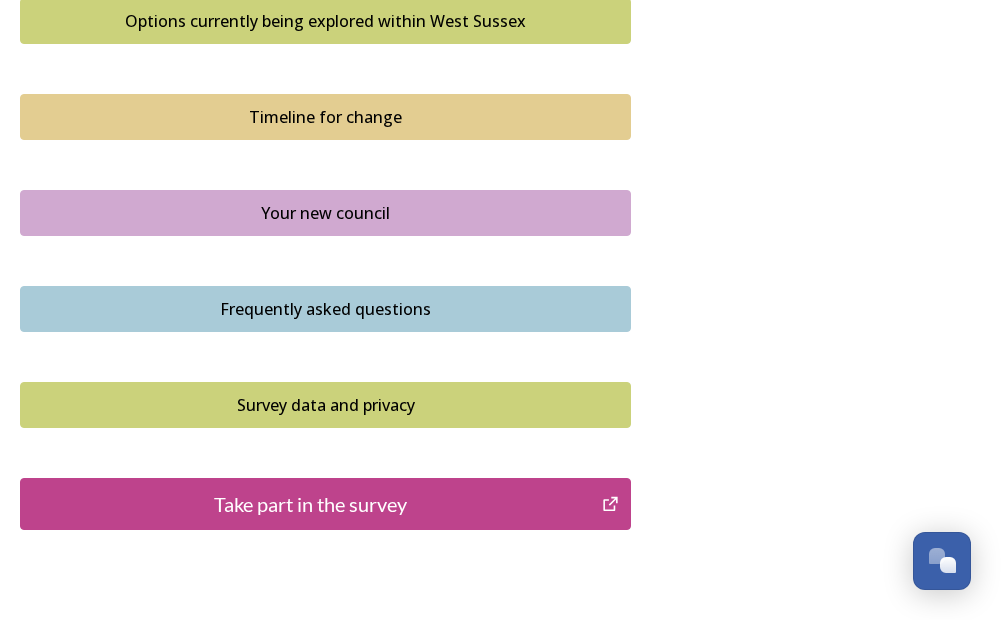 click on "Survey data and privacy" at bounding box center (325, 405) 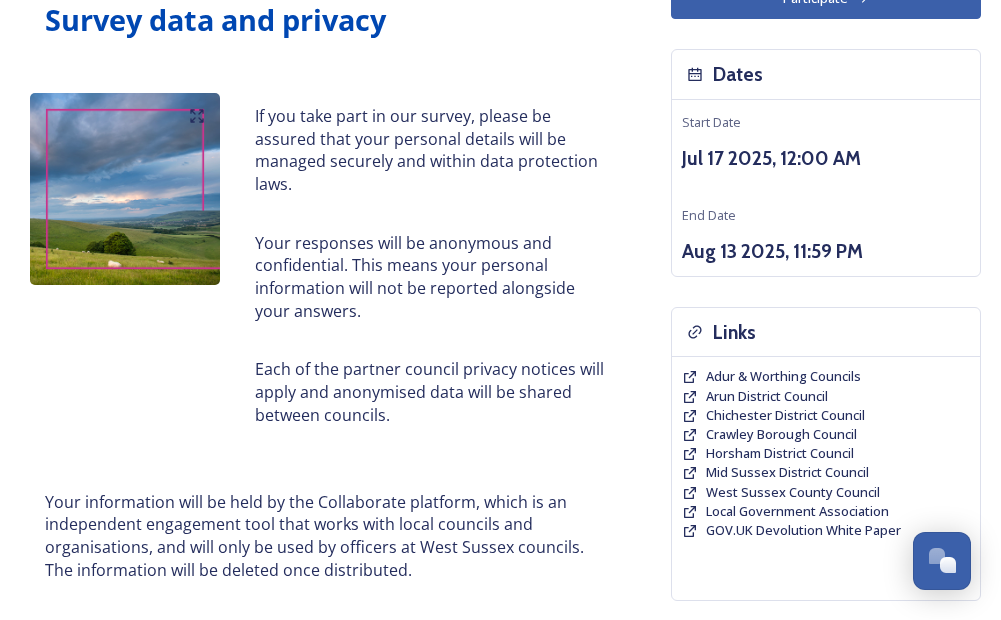 scroll, scrollTop: 0, scrollLeft: 0, axis: both 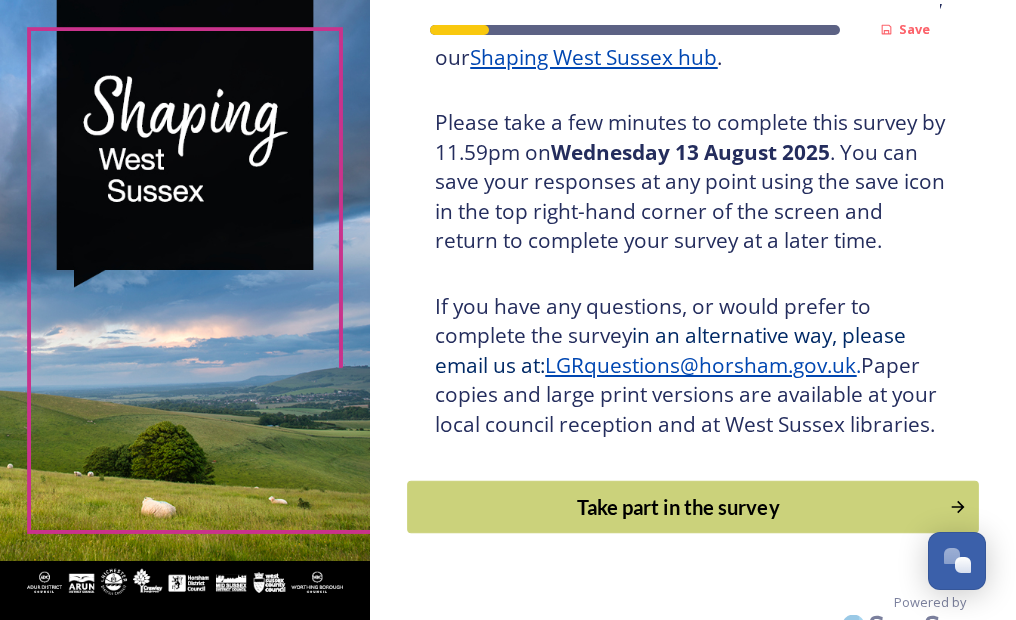 click on "Take part in the survey" at bounding box center [679, 507] 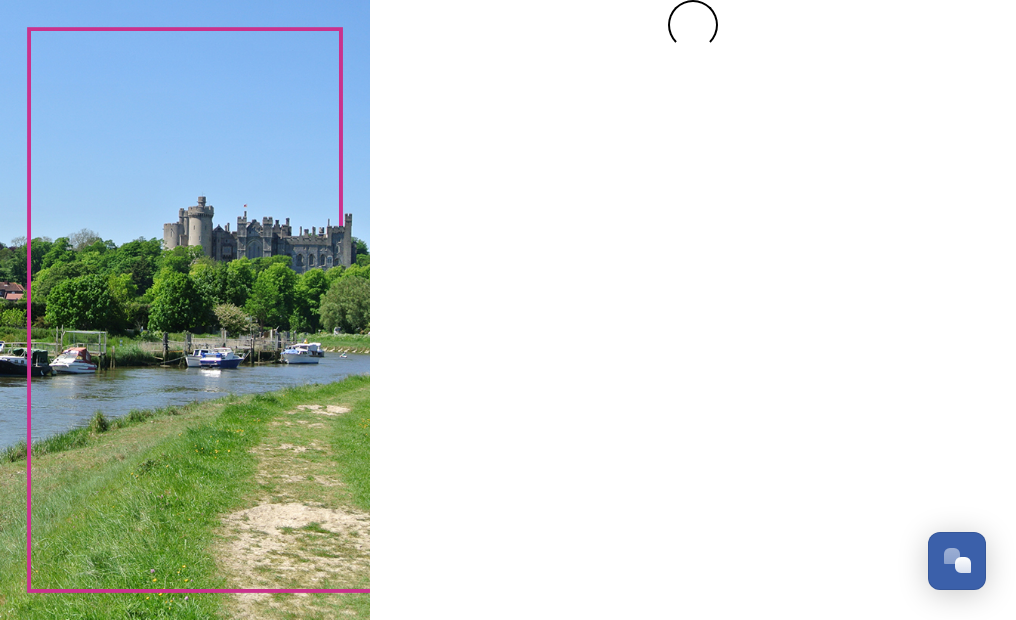 scroll, scrollTop: 0, scrollLeft: 0, axis: both 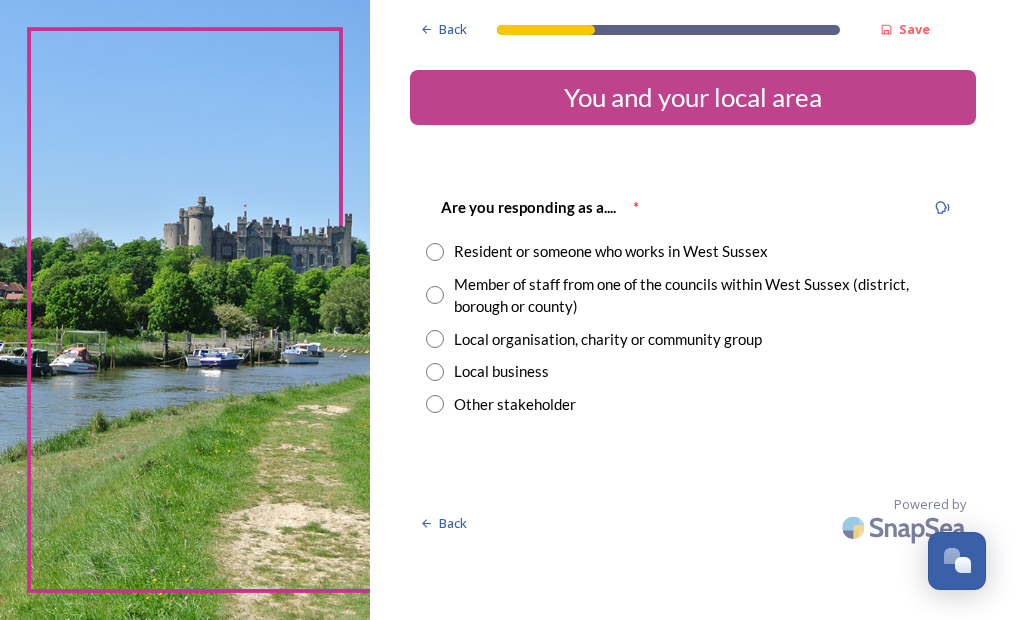 click at bounding box center (435, 252) 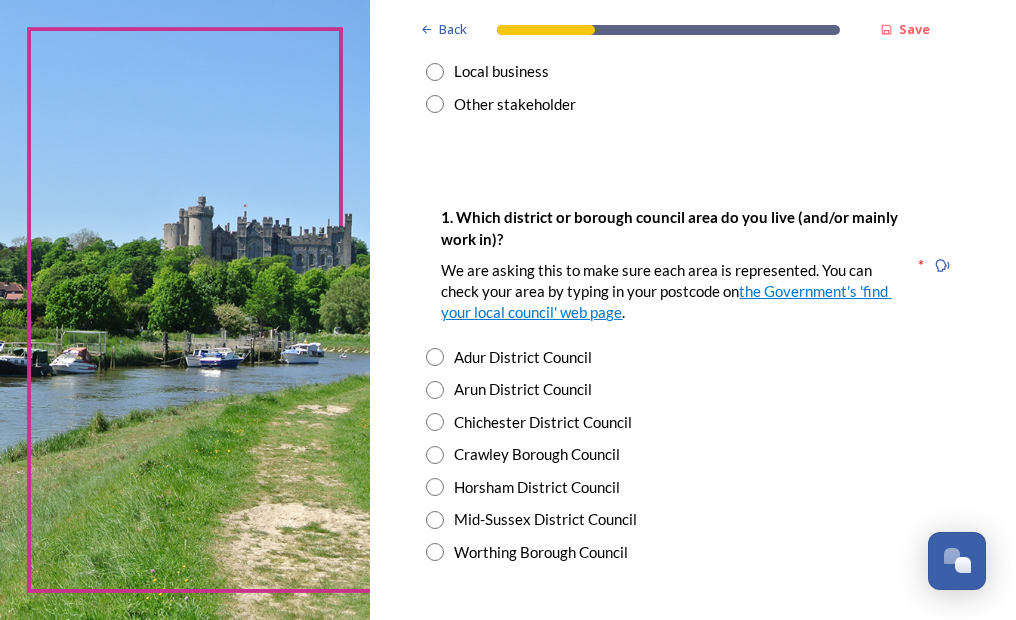 scroll, scrollTop: 400, scrollLeft: 0, axis: vertical 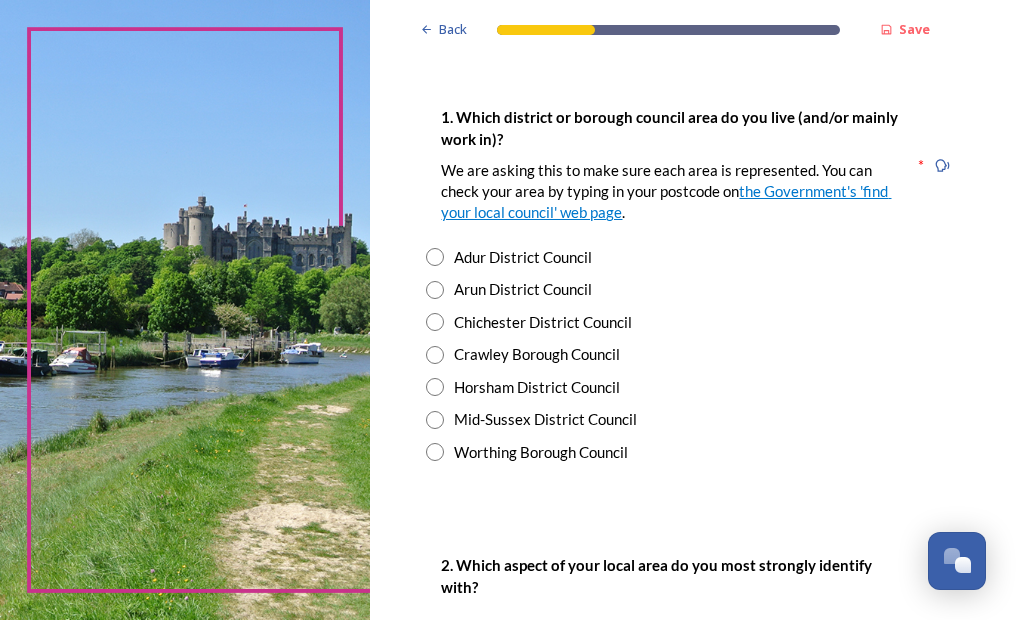 click at bounding box center (435, 322) 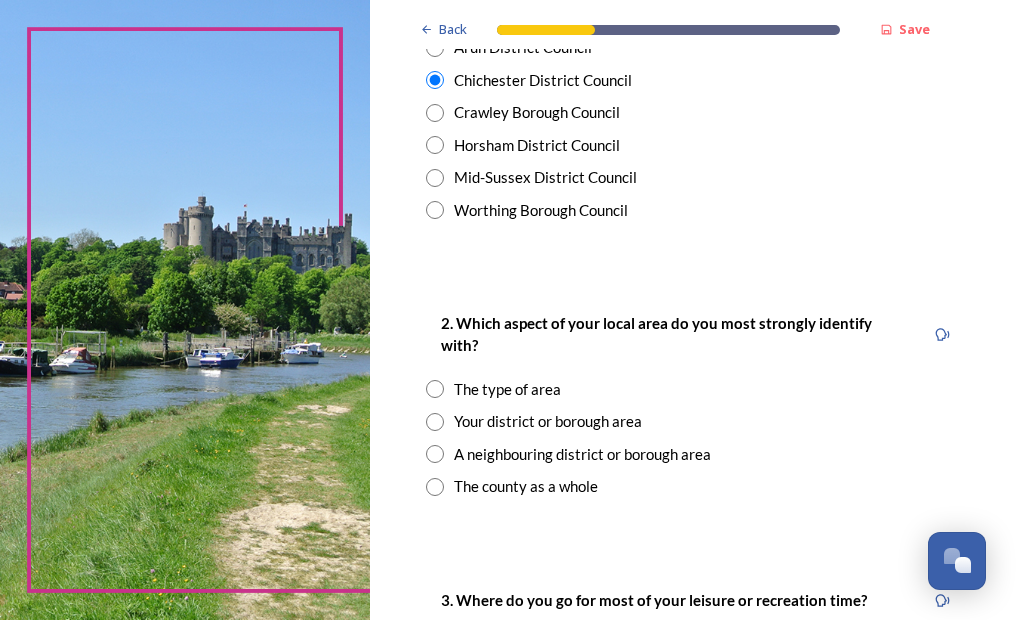 scroll, scrollTop: 700, scrollLeft: 0, axis: vertical 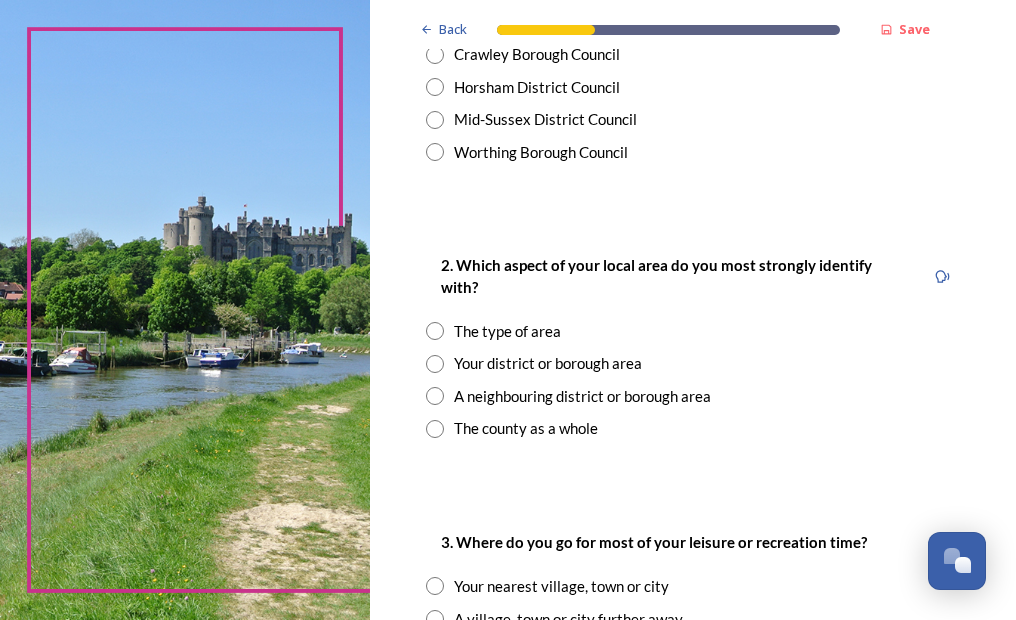 click at bounding box center (435, 364) 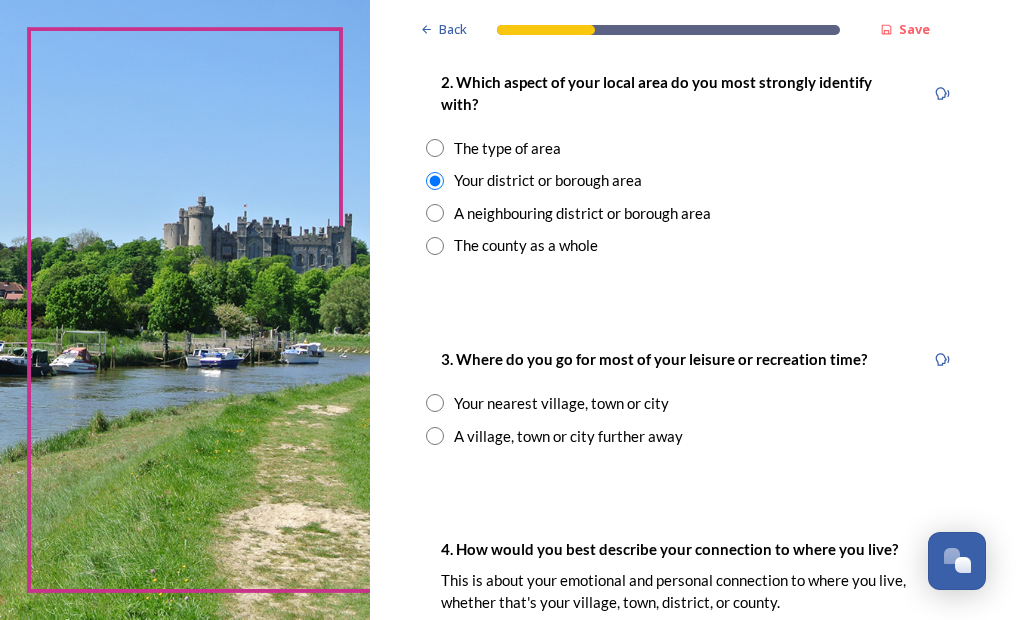 scroll, scrollTop: 900, scrollLeft: 0, axis: vertical 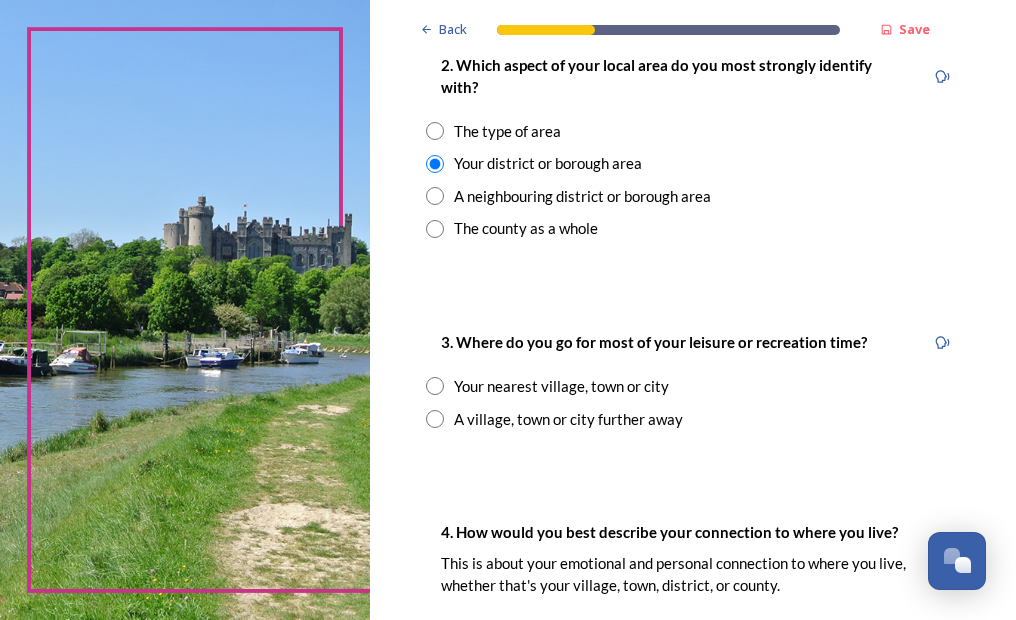 click on "Your nearest village, town or city" at bounding box center [693, 386] 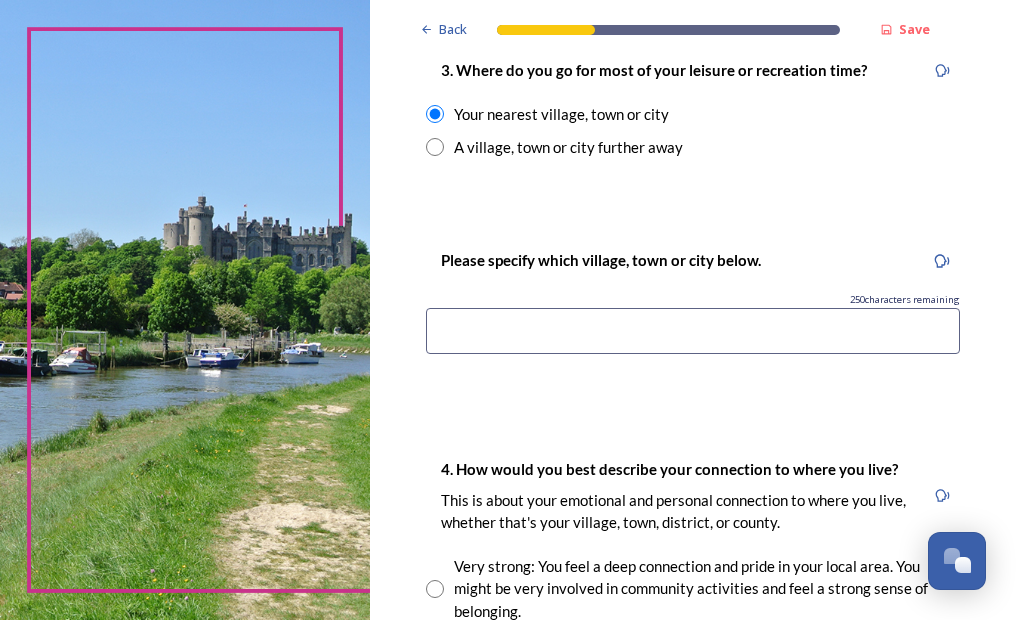 scroll, scrollTop: 1200, scrollLeft: 0, axis: vertical 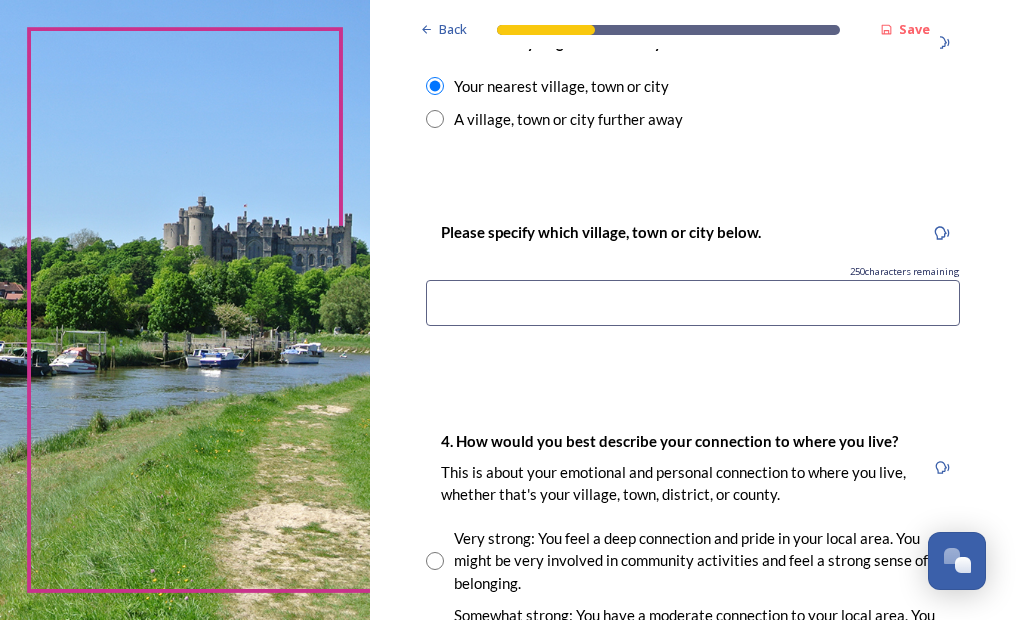click at bounding box center (693, 303) 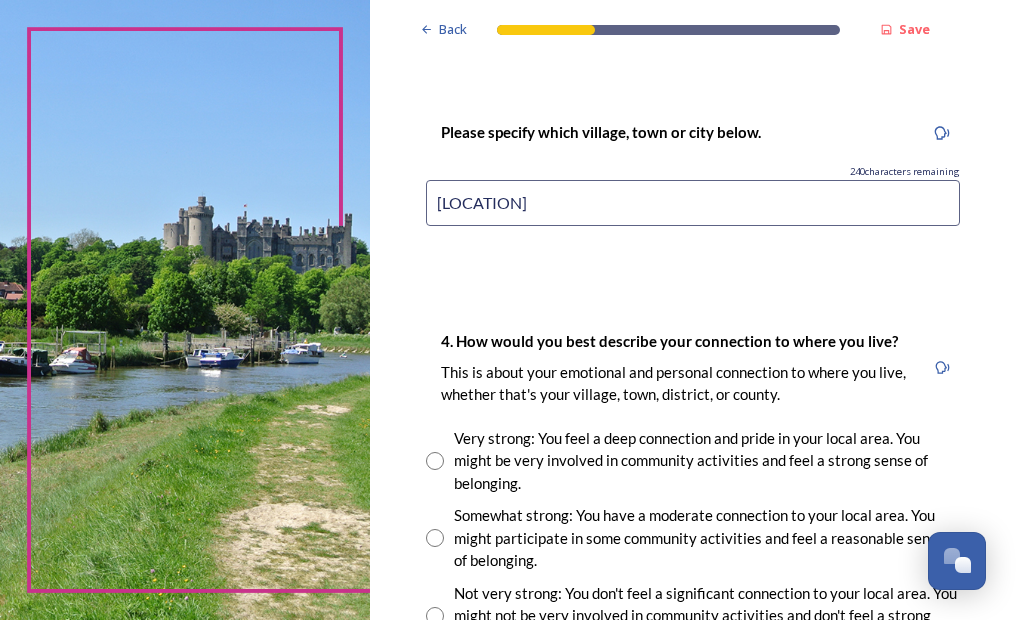 scroll, scrollTop: 1400, scrollLeft: 0, axis: vertical 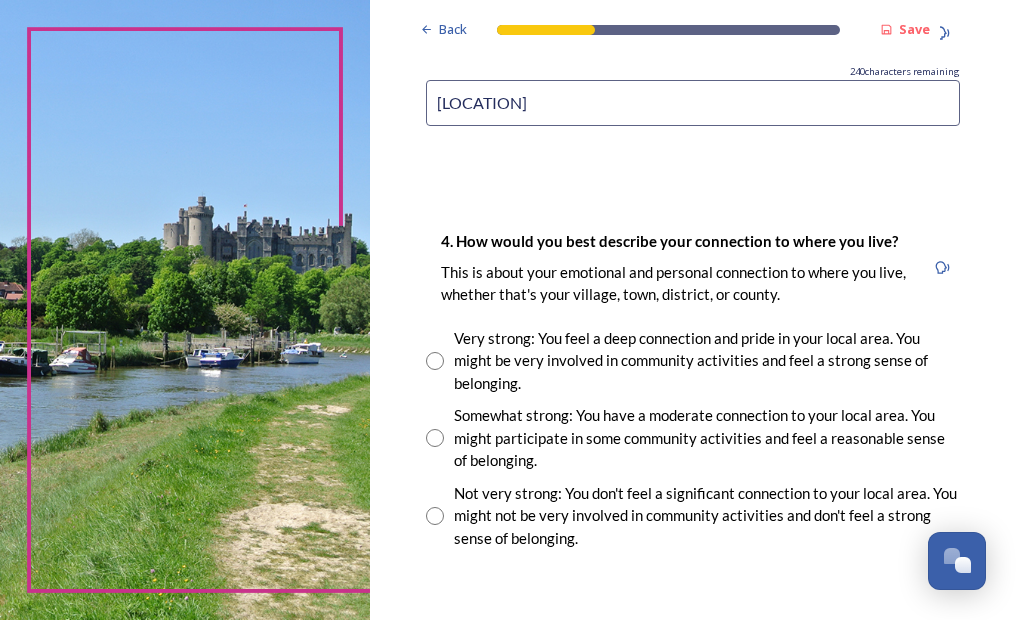 type on "[LOCATION]" 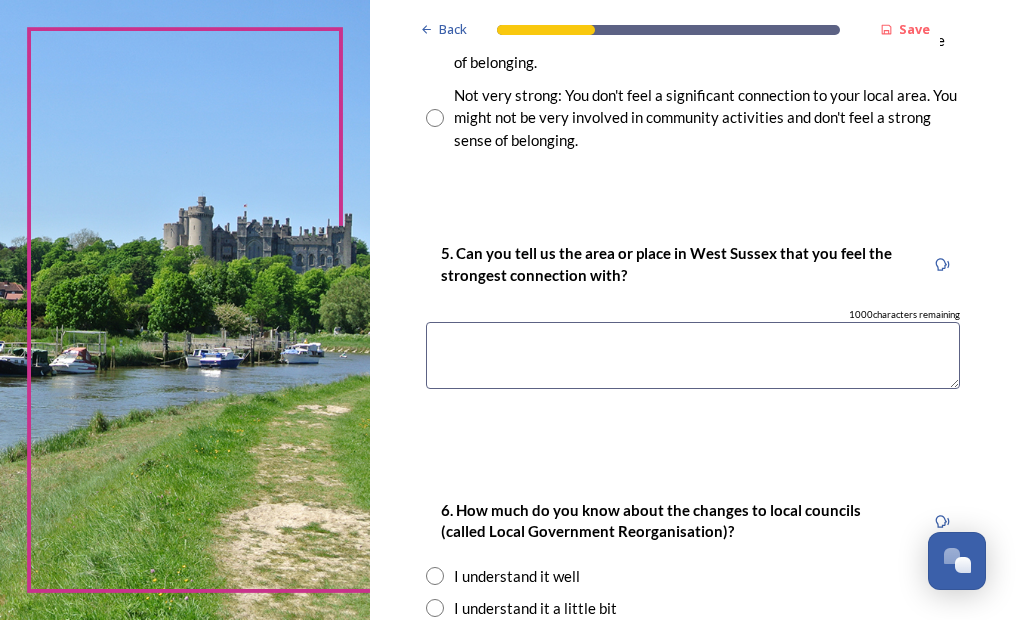 scroll, scrollTop: 1800, scrollLeft: 0, axis: vertical 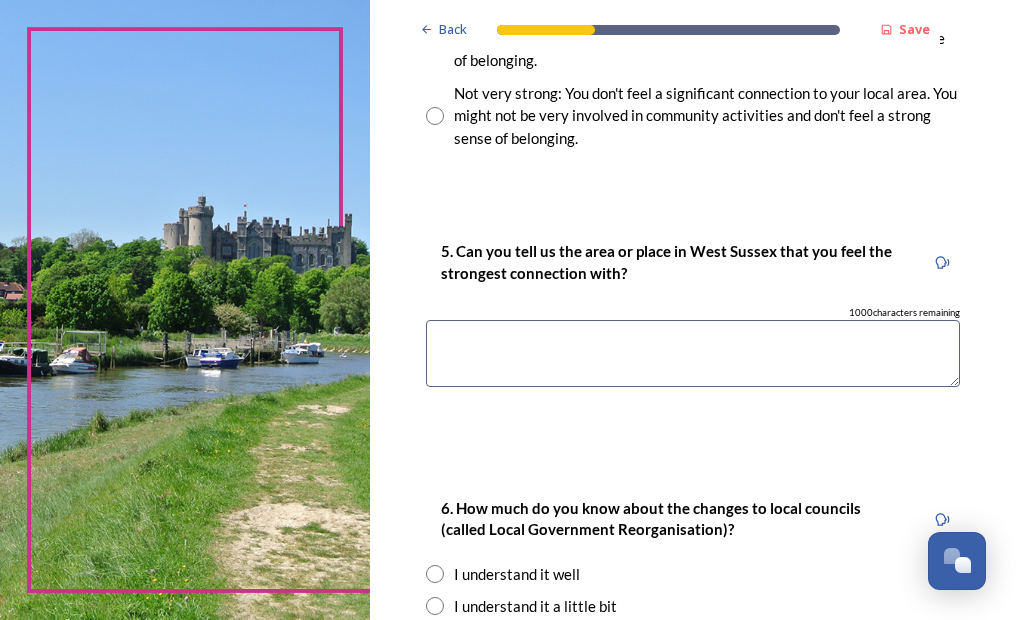 click at bounding box center (693, 353) 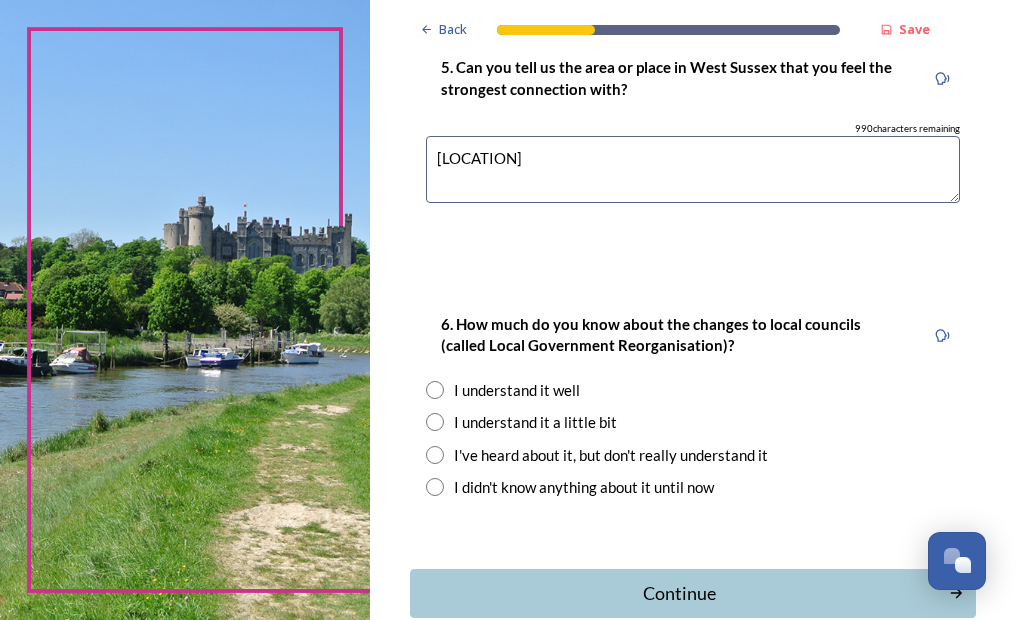 scroll, scrollTop: 2000, scrollLeft: 0, axis: vertical 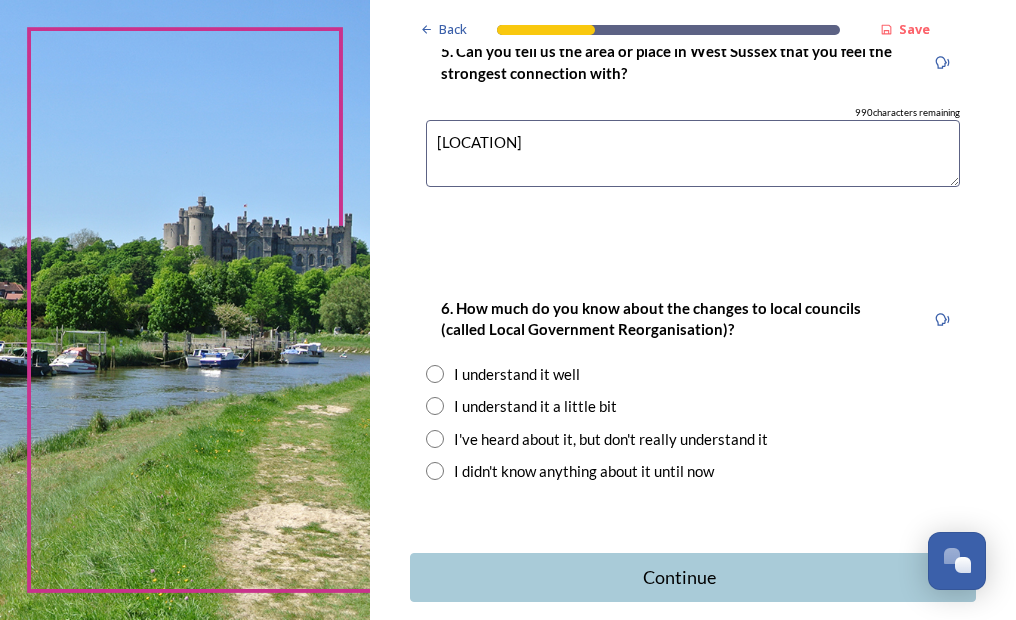 type on "[LOCATION]" 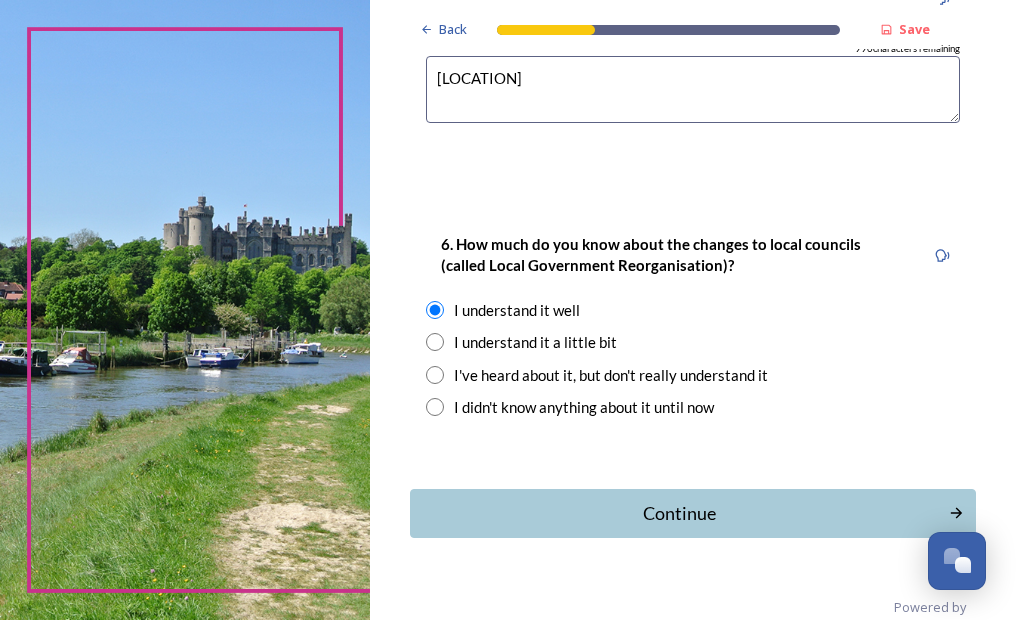 scroll, scrollTop: 2098, scrollLeft: 0, axis: vertical 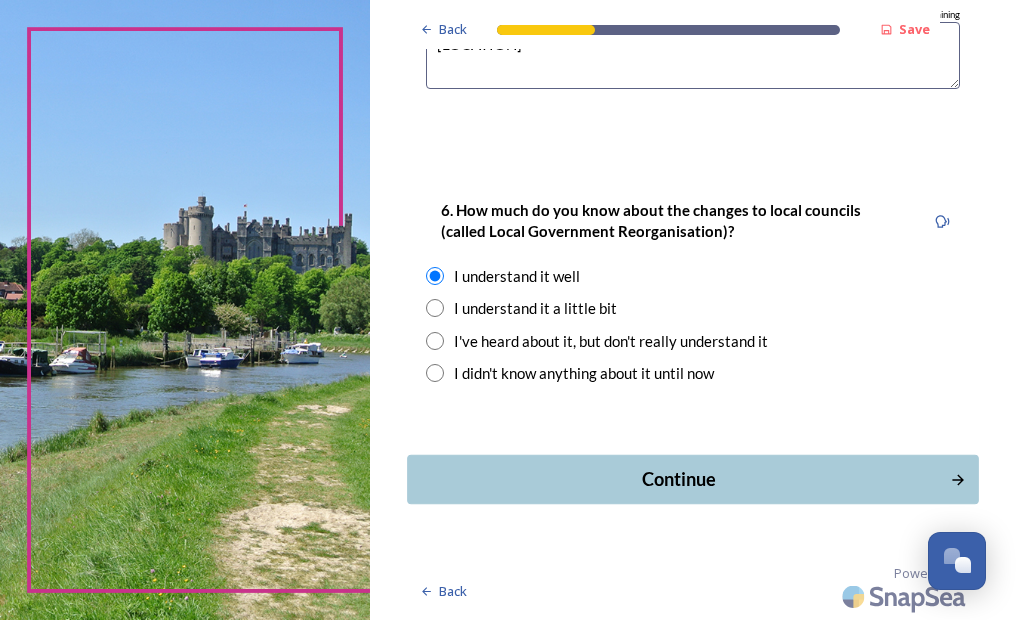 click on "Continue" at bounding box center [680, 479] 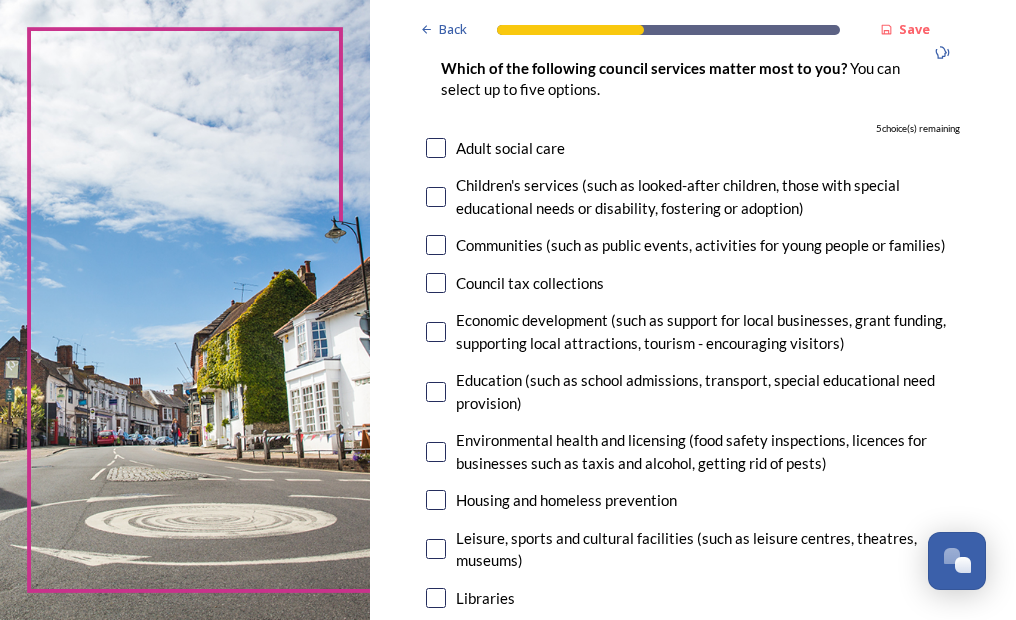 scroll, scrollTop: 200, scrollLeft: 0, axis: vertical 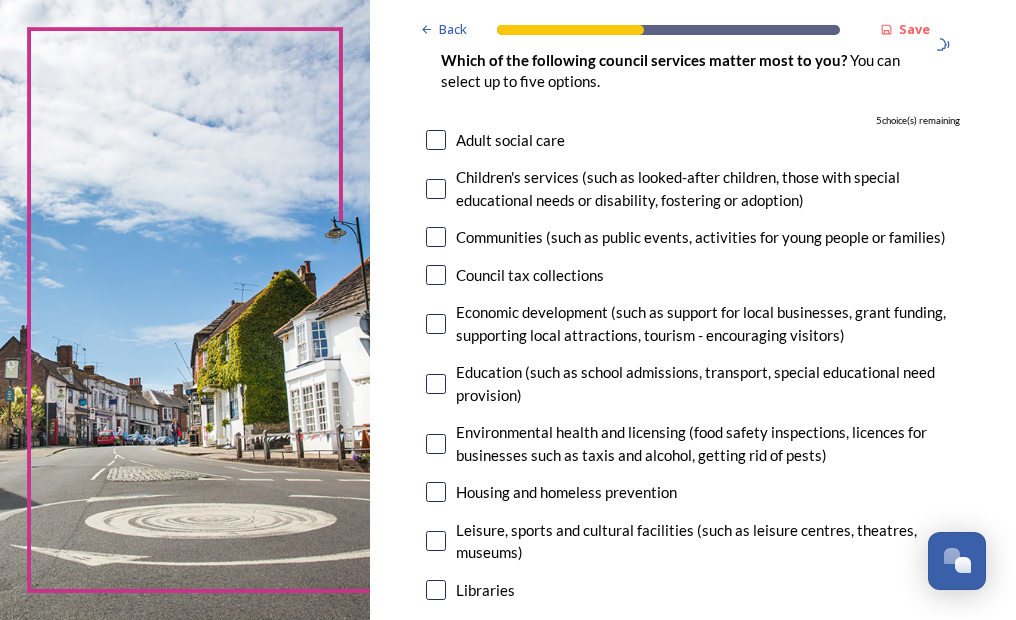 click at bounding box center [436, 275] 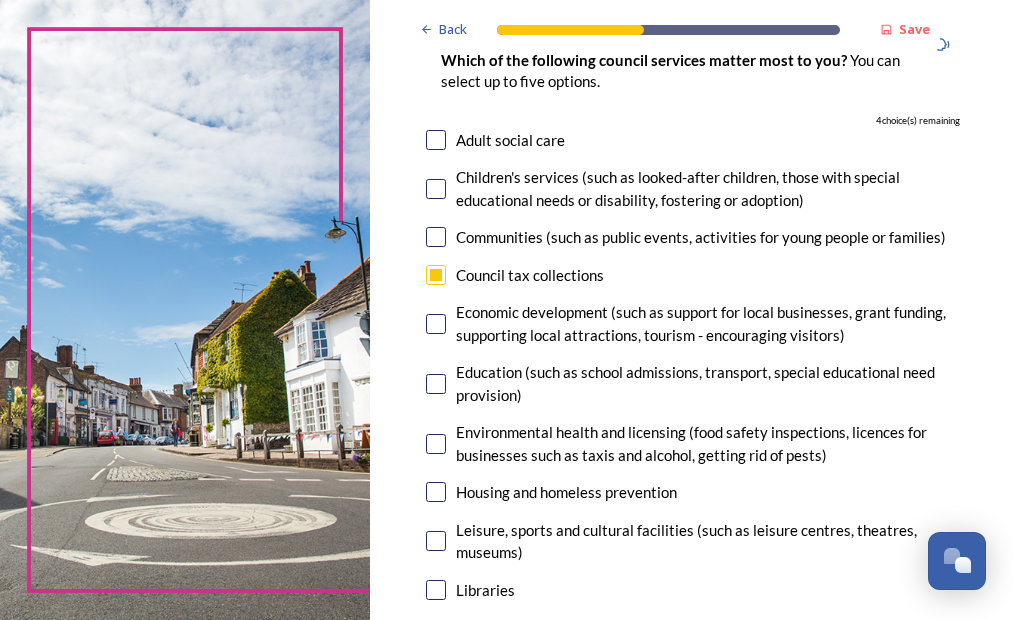 click at bounding box center [436, 324] 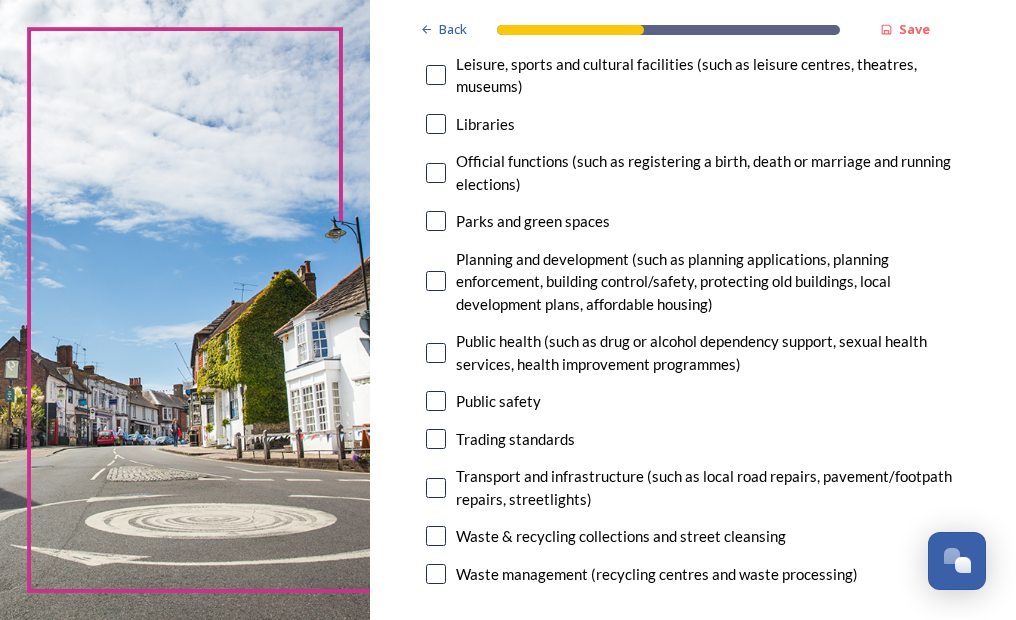scroll, scrollTop: 700, scrollLeft: 0, axis: vertical 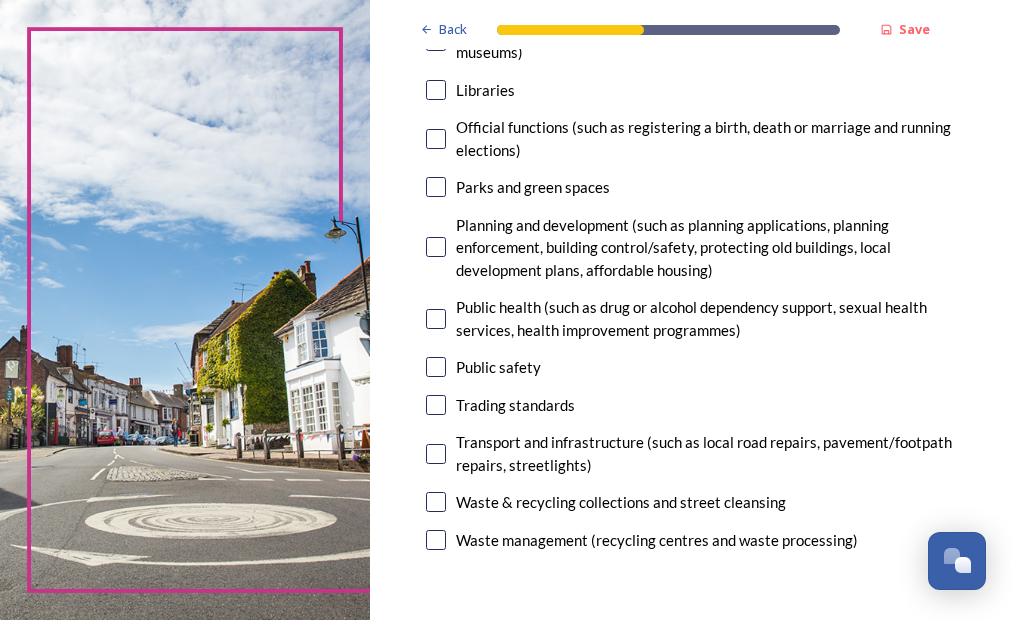click at bounding box center (436, 247) 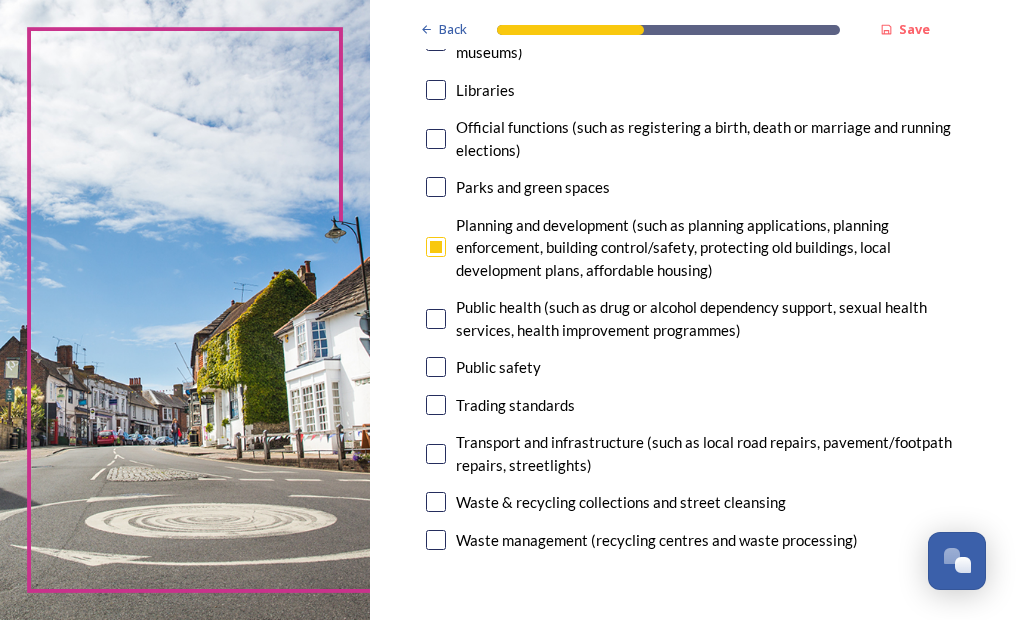 click at bounding box center (436, 367) 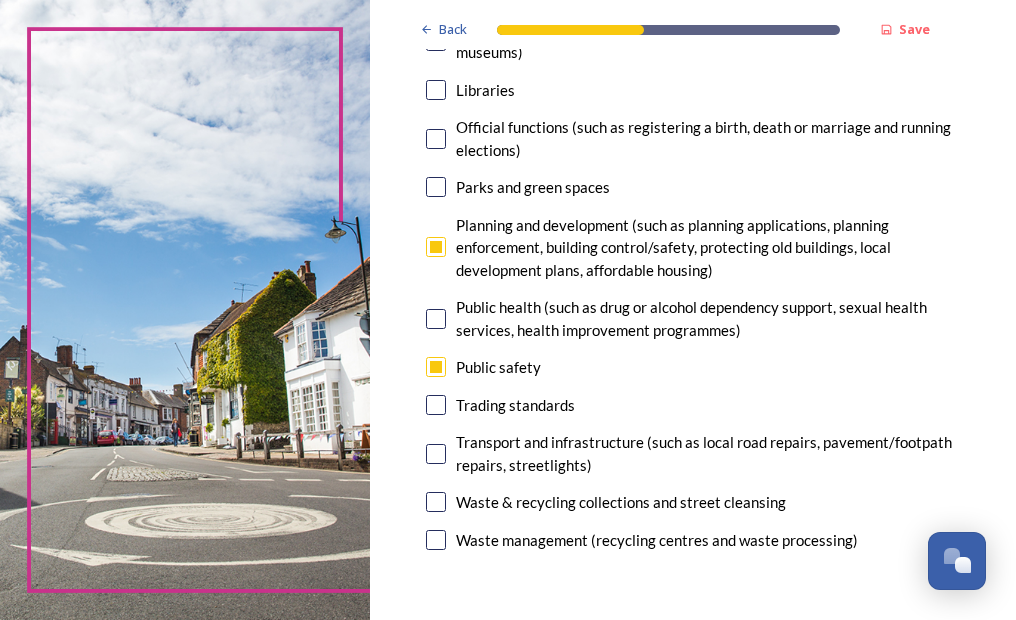 click at bounding box center (436, 454) 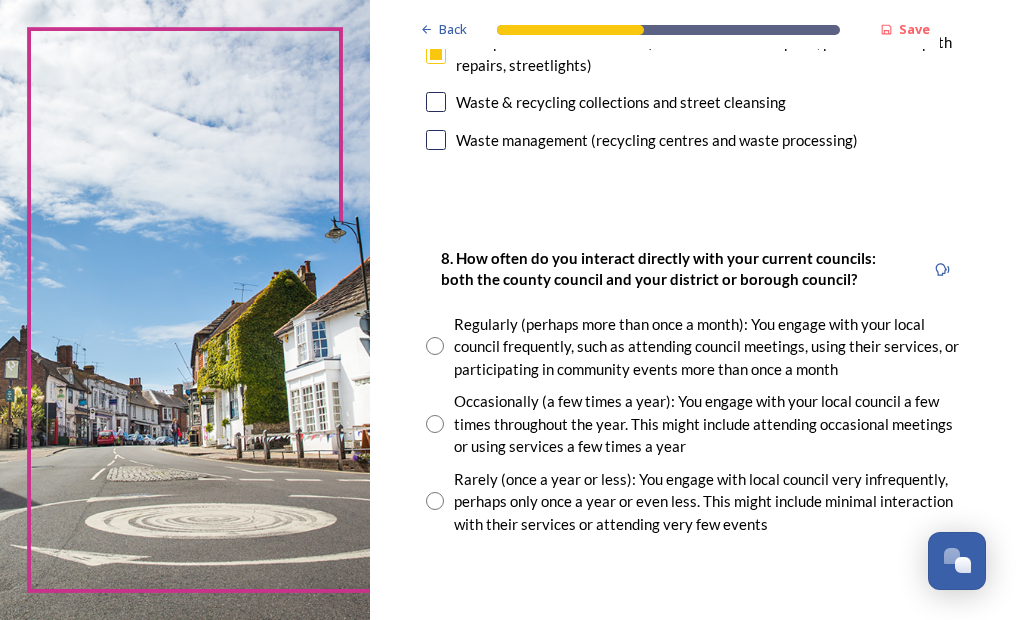 scroll, scrollTop: 1200, scrollLeft: 0, axis: vertical 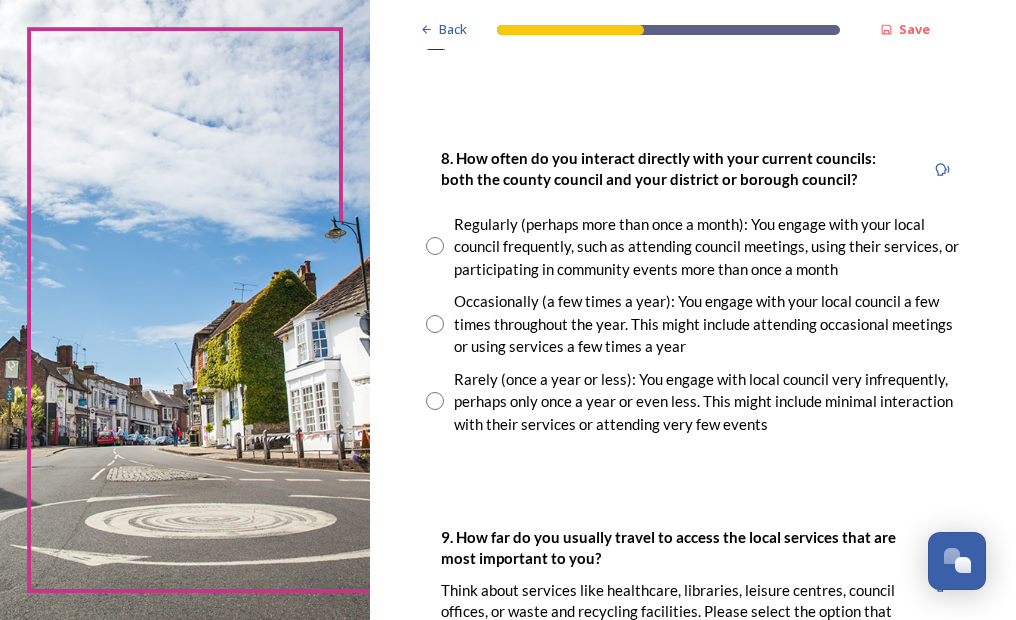 click at bounding box center [435, 246] 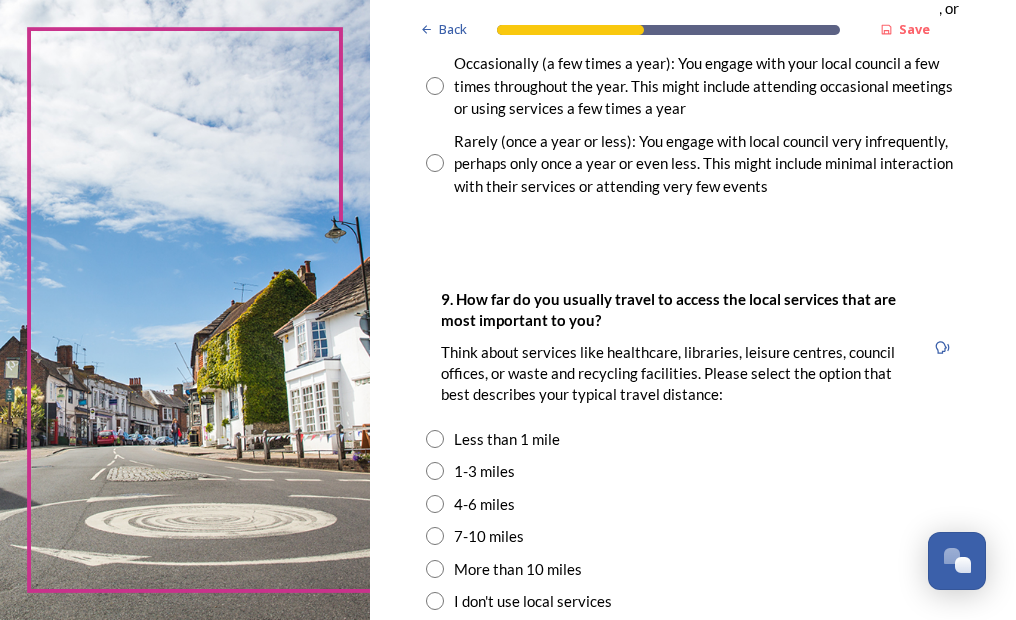 scroll, scrollTop: 1500, scrollLeft: 0, axis: vertical 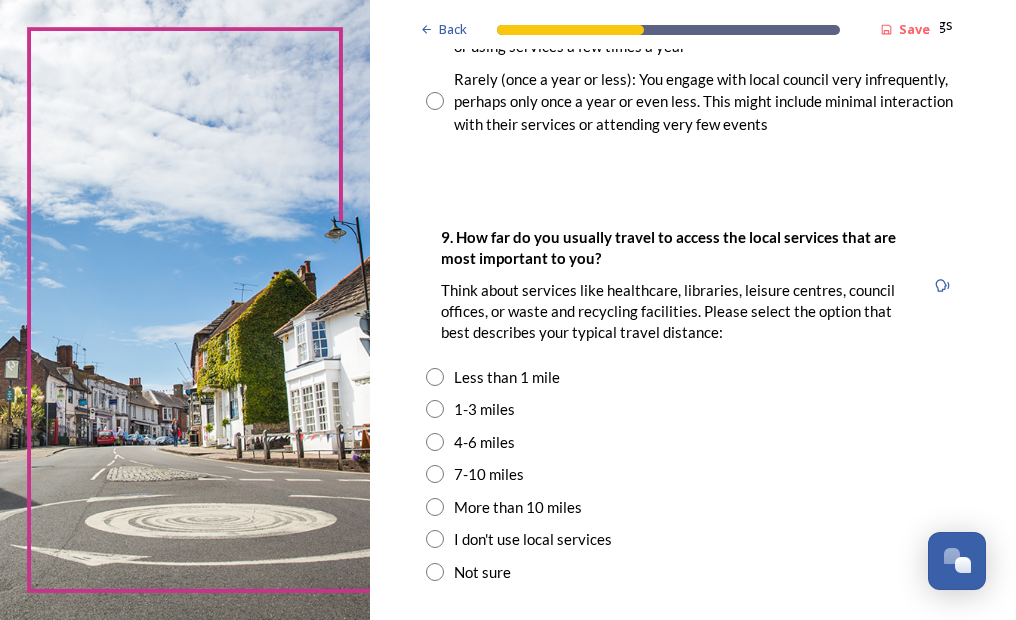 click at bounding box center [435, 409] 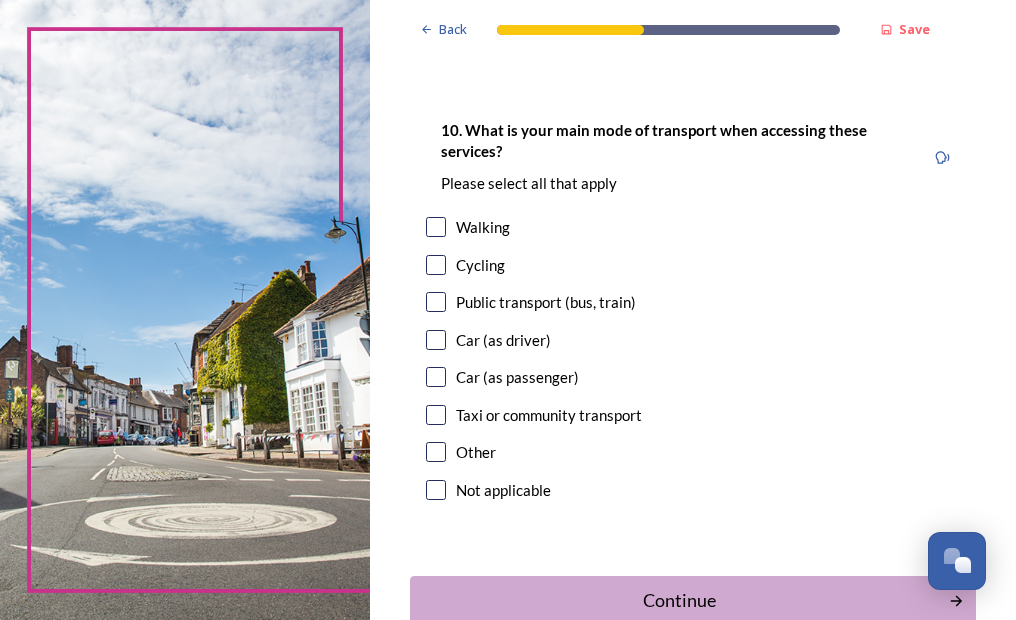 scroll, scrollTop: 2100, scrollLeft: 0, axis: vertical 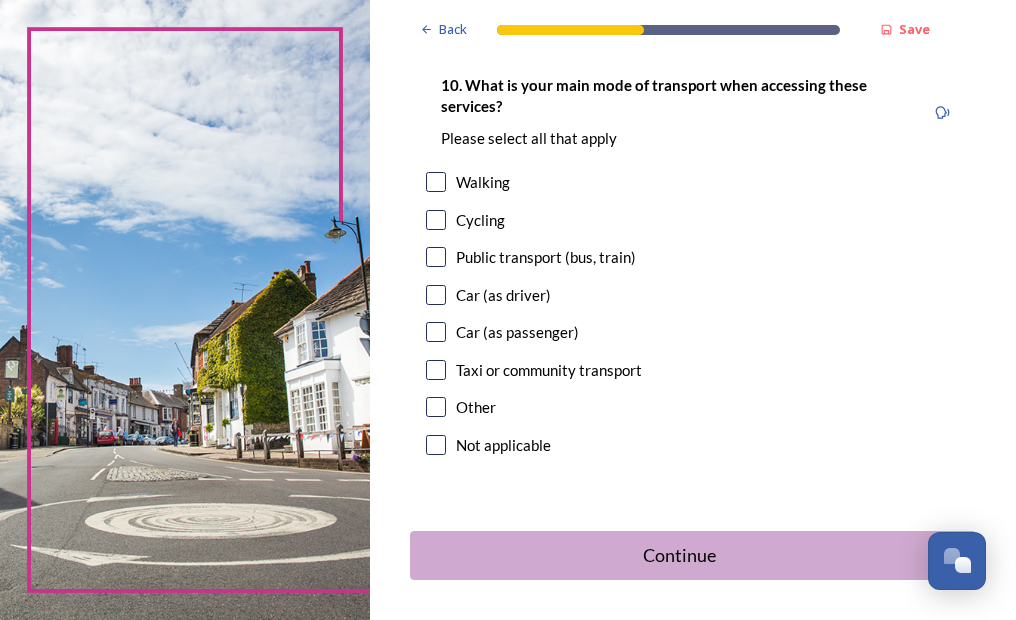 click at bounding box center [436, 295] 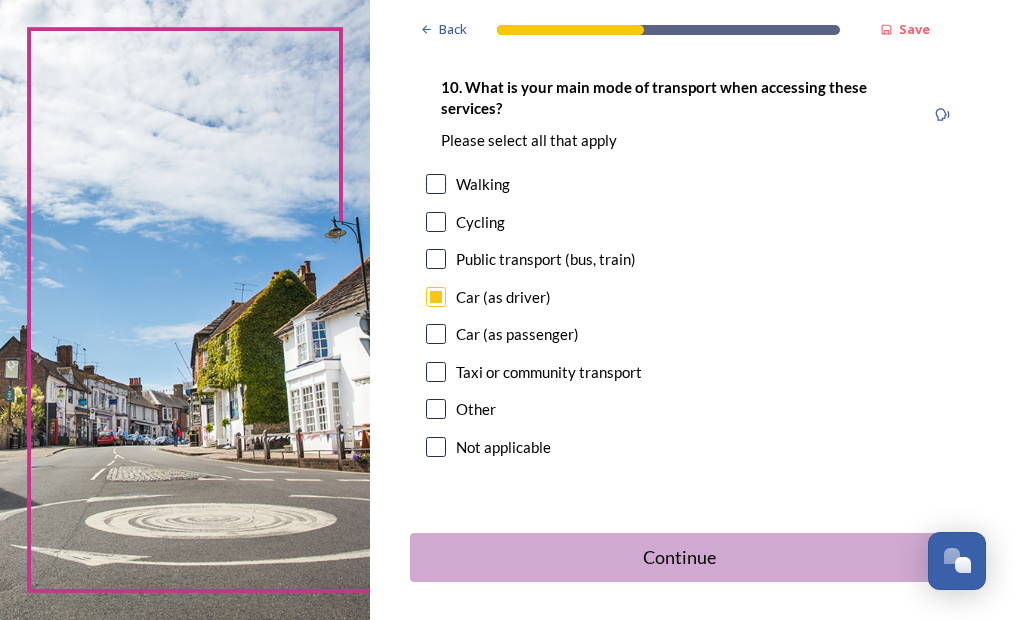 scroll, scrollTop: 2100, scrollLeft: 0, axis: vertical 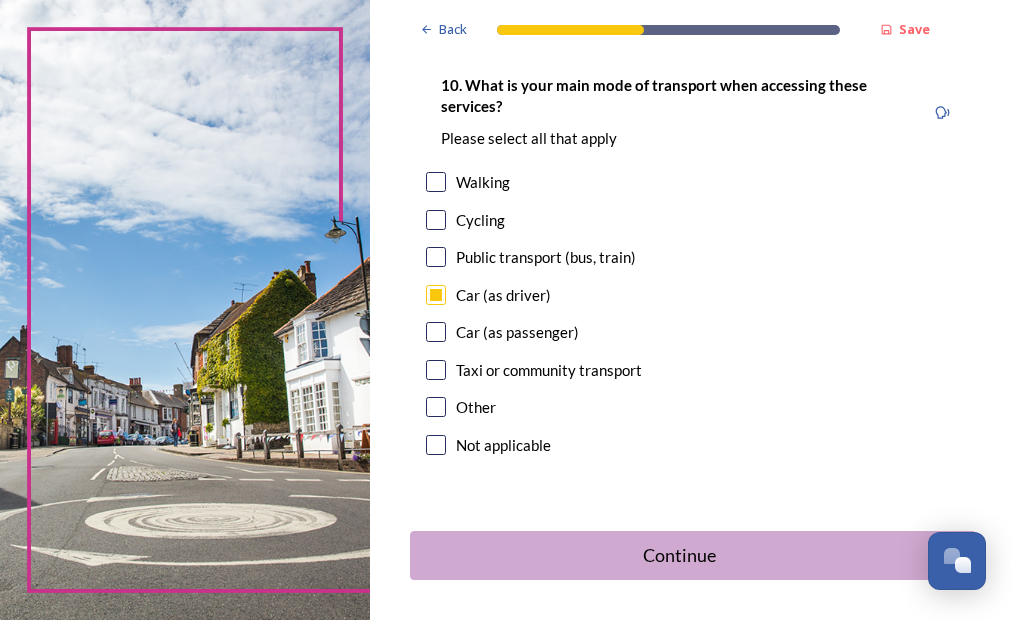 click at bounding box center [436, 182] 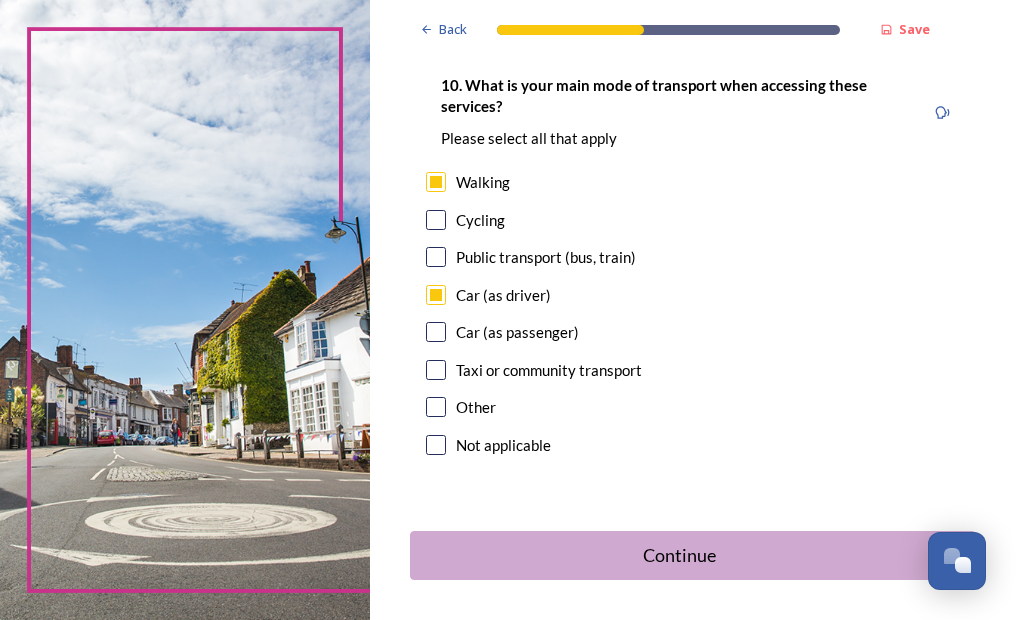 click on "10. What is your main mode of transport when accessing these services?  Please select all that apply Walking Cycling Public transport (bus, train) Car (as driver) Car (as passenger) Taxi or community transport Other Not applicable" at bounding box center [693, 267] 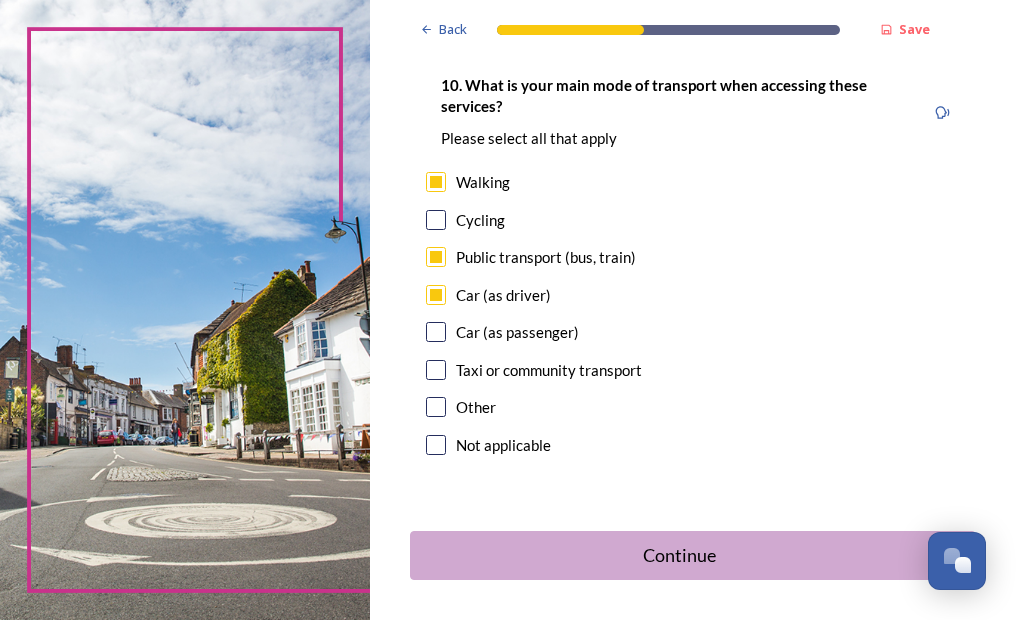 scroll, scrollTop: 2176, scrollLeft: 0, axis: vertical 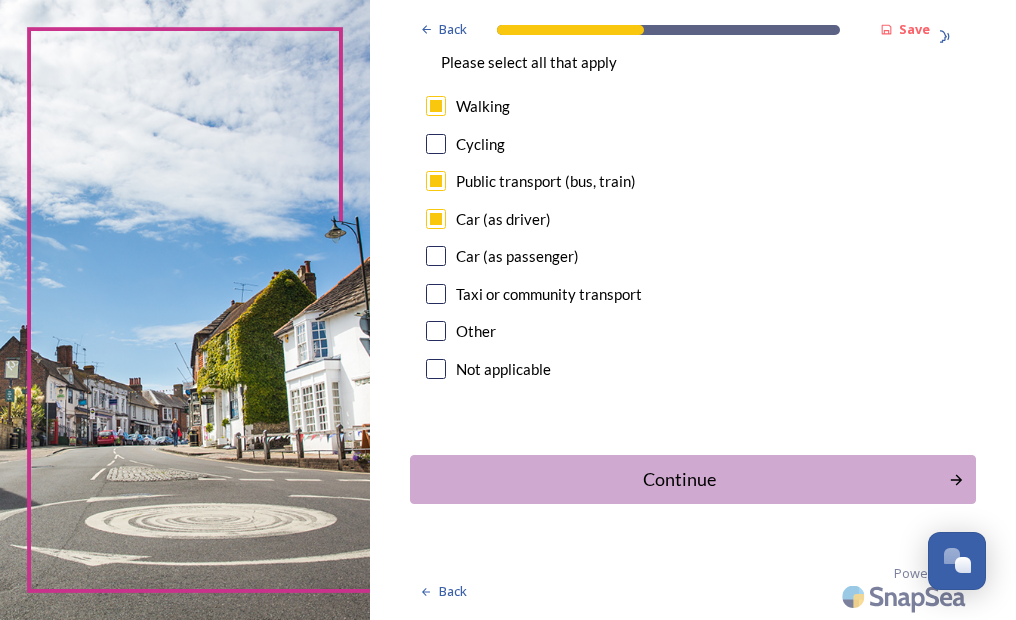click at bounding box center [436, 256] 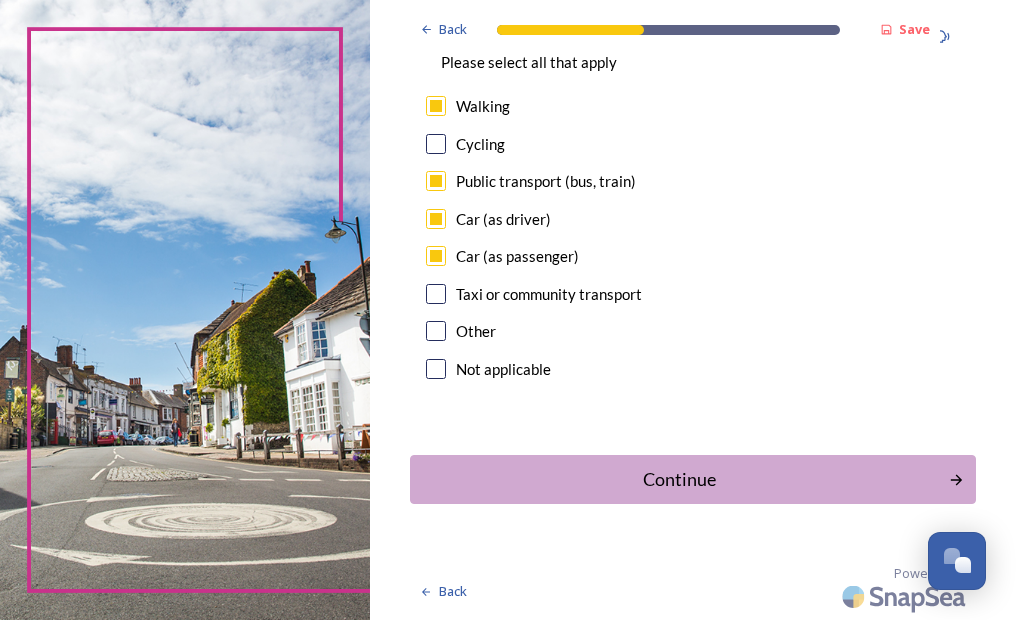 click at bounding box center [436, 294] 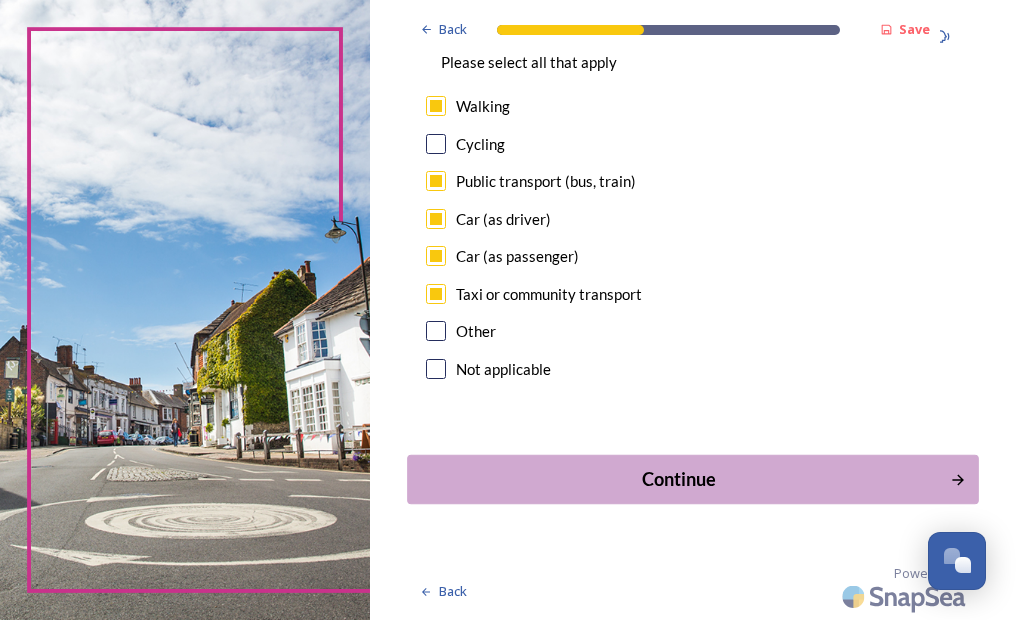 click on "Continue" at bounding box center (680, 479) 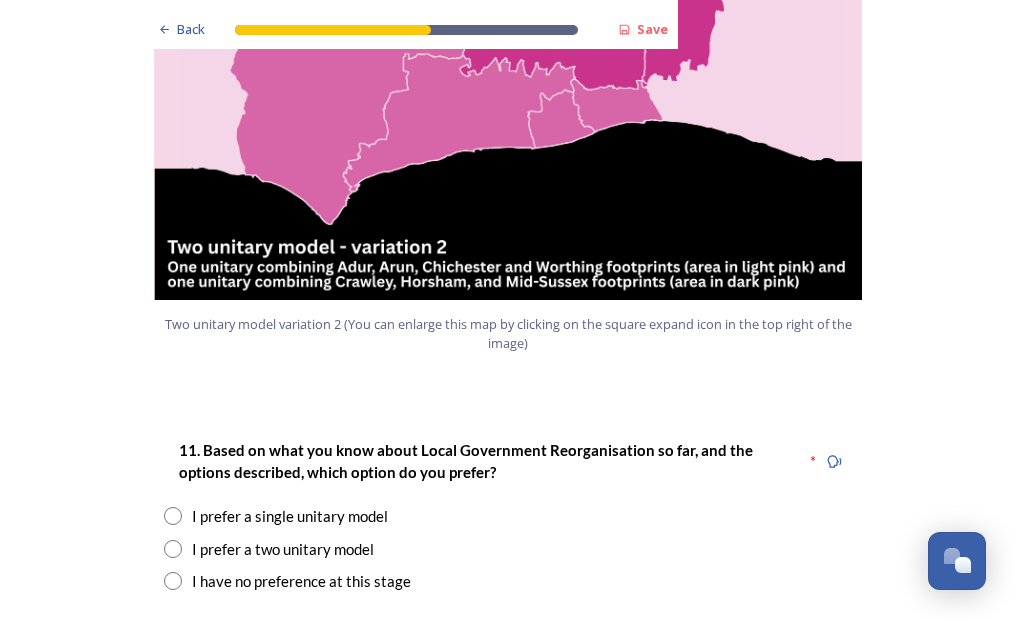 scroll, scrollTop: 2500, scrollLeft: 0, axis: vertical 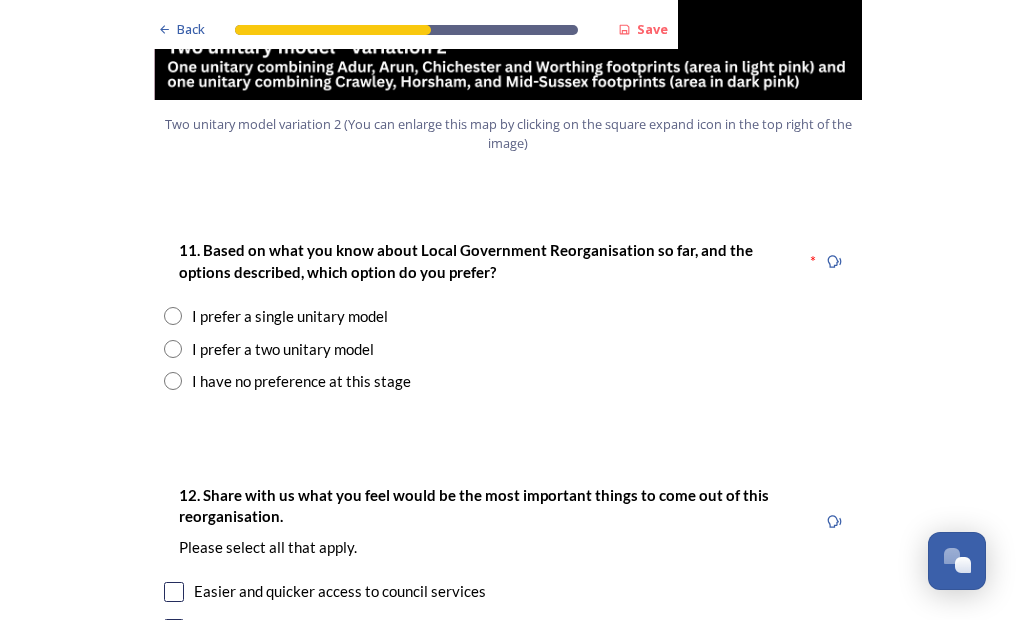 click at bounding box center (173, 349) 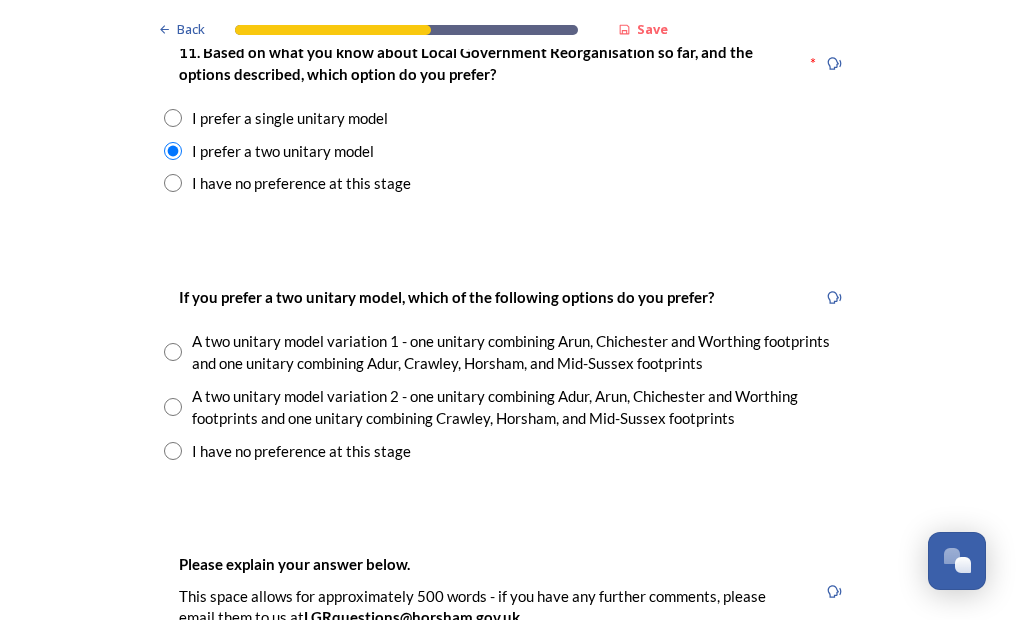 scroll, scrollTop: 2800, scrollLeft: 0, axis: vertical 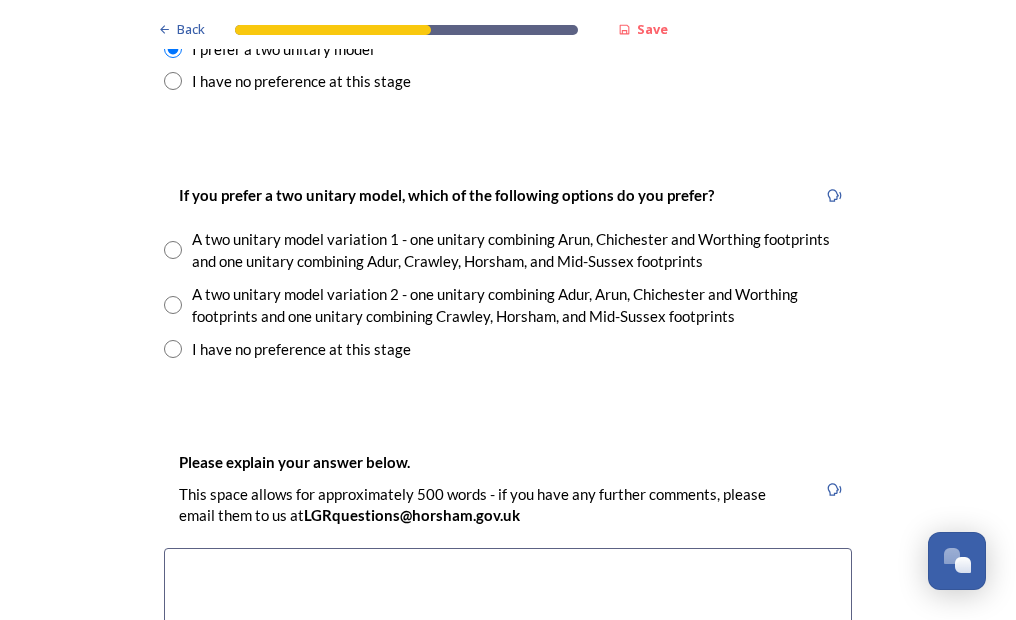 click at bounding box center (173, 250) 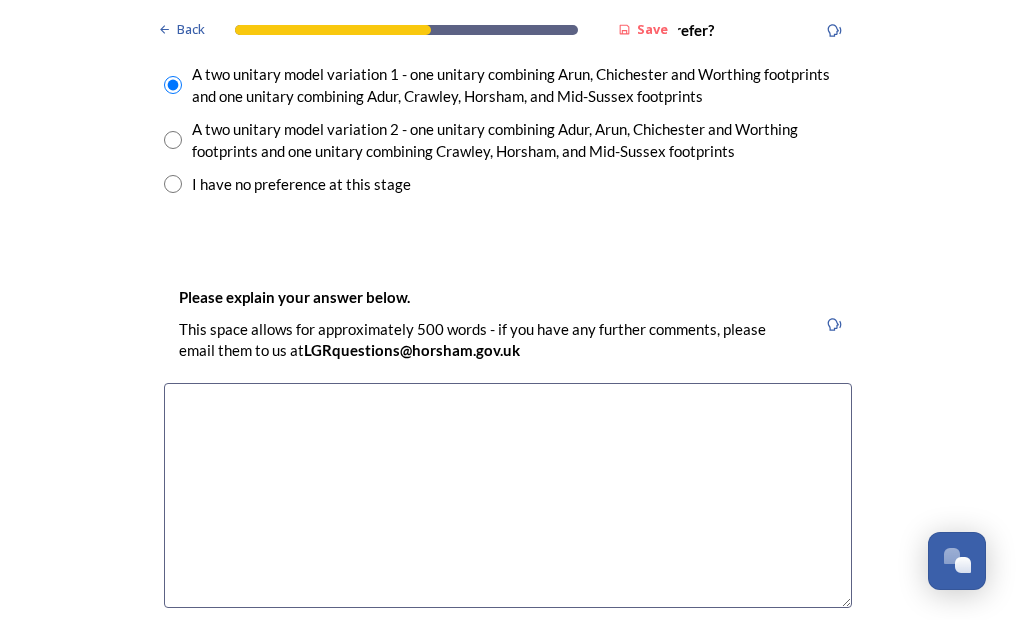 scroll, scrollTop: 3000, scrollLeft: 0, axis: vertical 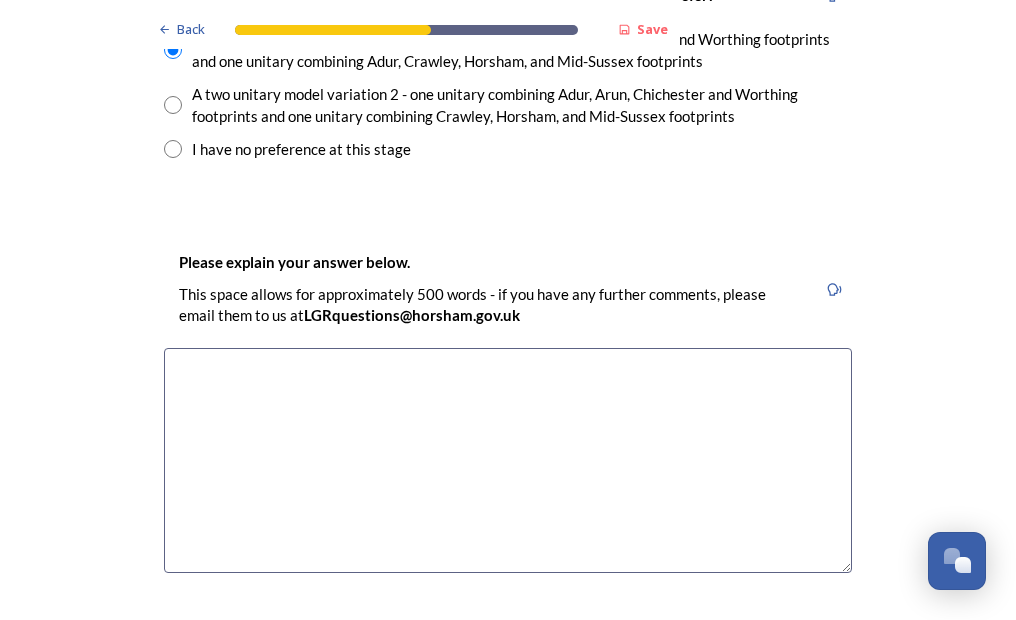 click at bounding box center (508, 460) 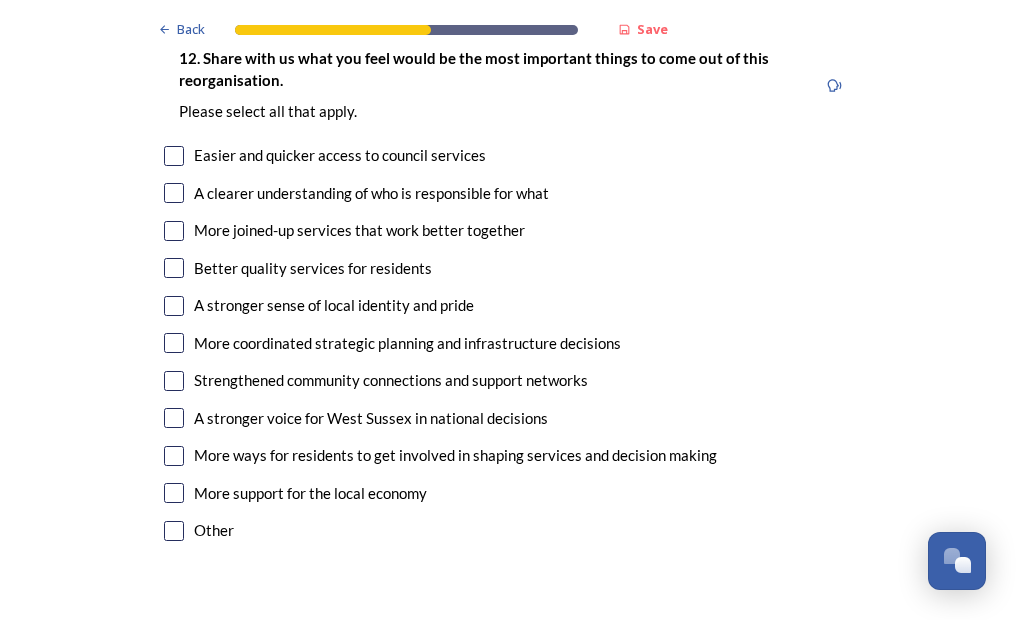 scroll, scrollTop: 3600, scrollLeft: 0, axis: vertical 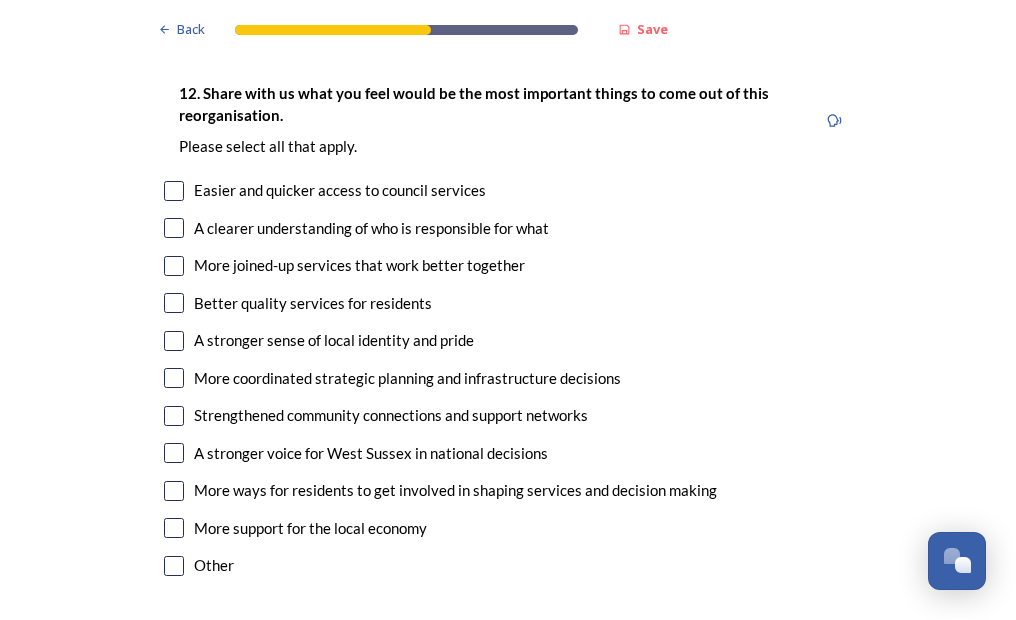 type on "it is important to me that services are kept local. A single unitary might offer more economic benefits of additional cost savings on administration. However, this would put the service providers further from the residents and users.
I prefer to keep our local area smaller to reduce the spread of service provision, therefore variation one removes [LOCATION] which I feel is too far removed physically and would therefore require 'local' services to be spread too far." 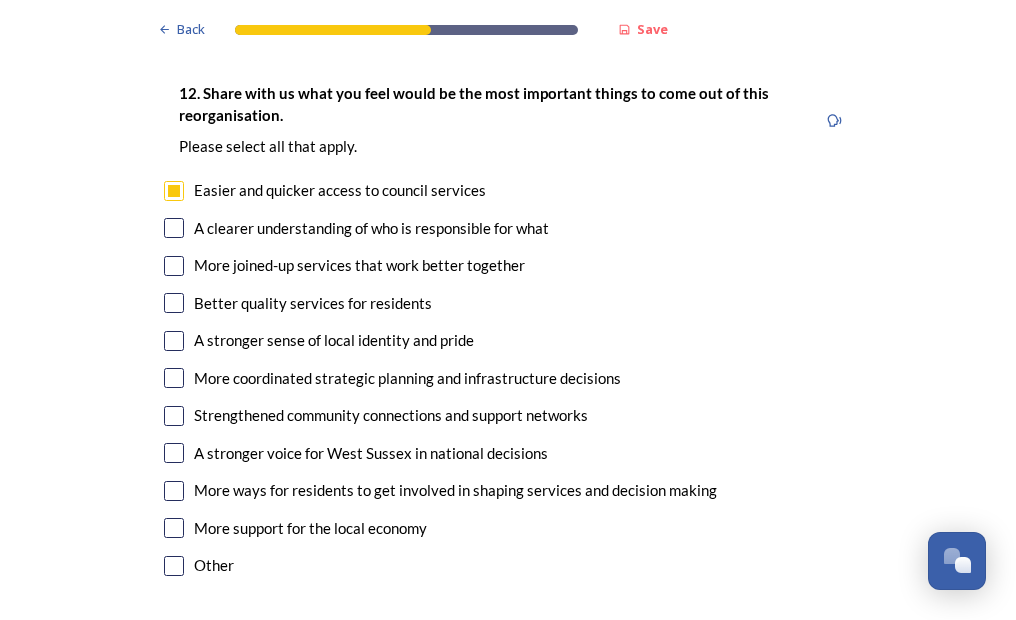 click at bounding box center (174, 228) 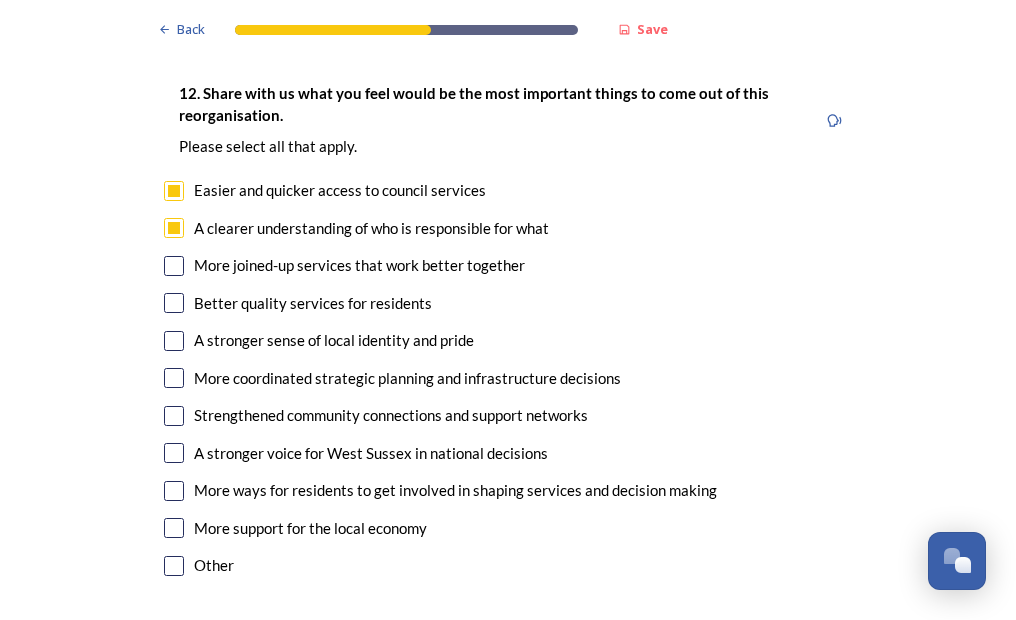 scroll, scrollTop: 3700, scrollLeft: 0, axis: vertical 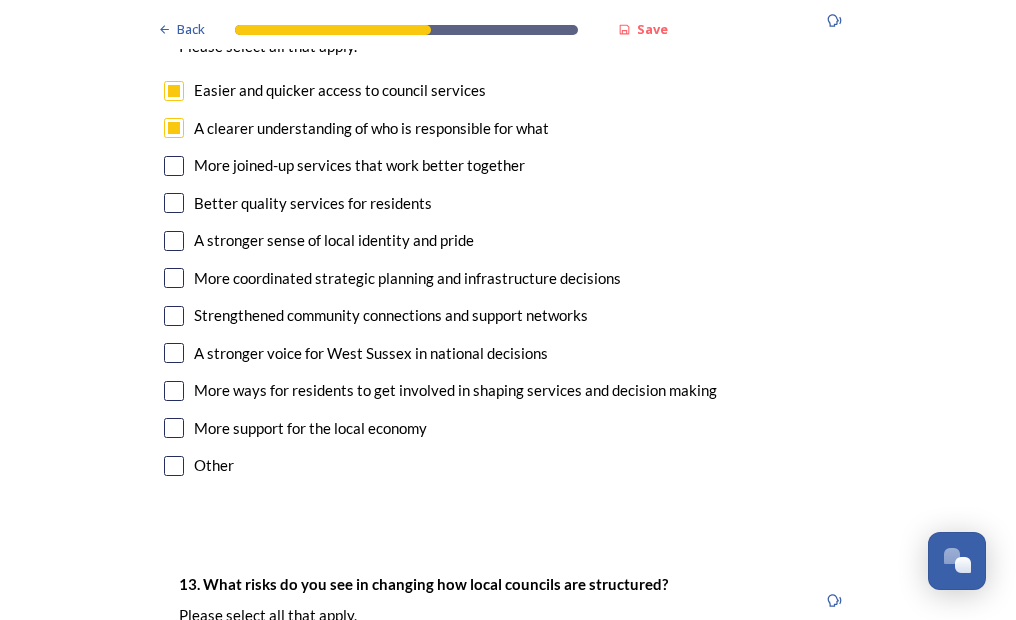 click at bounding box center (174, 166) 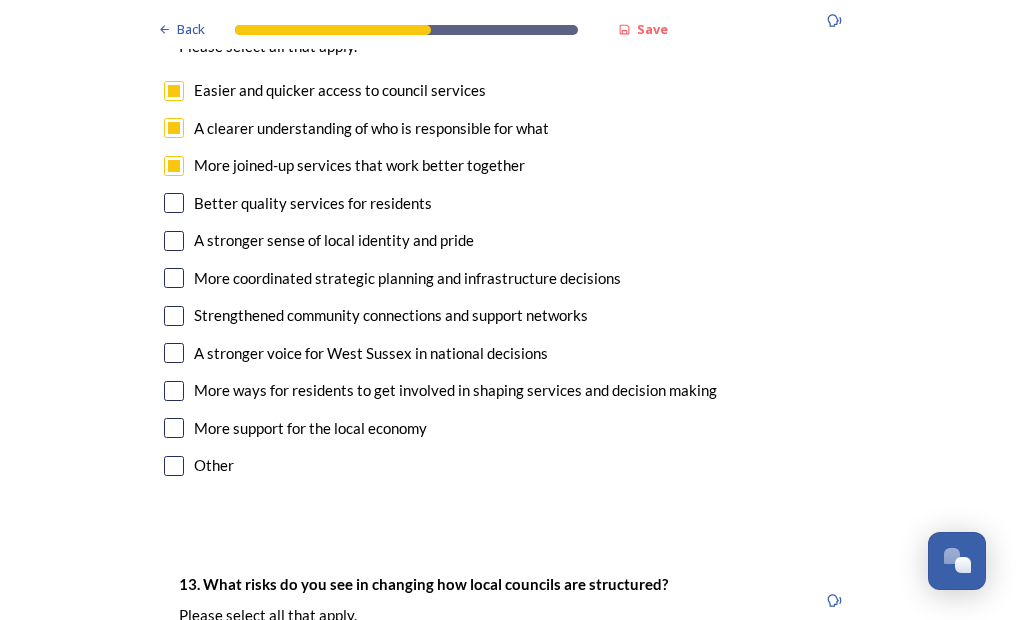 scroll, scrollTop: 3800, scrollLeft: 0, axis: vertical 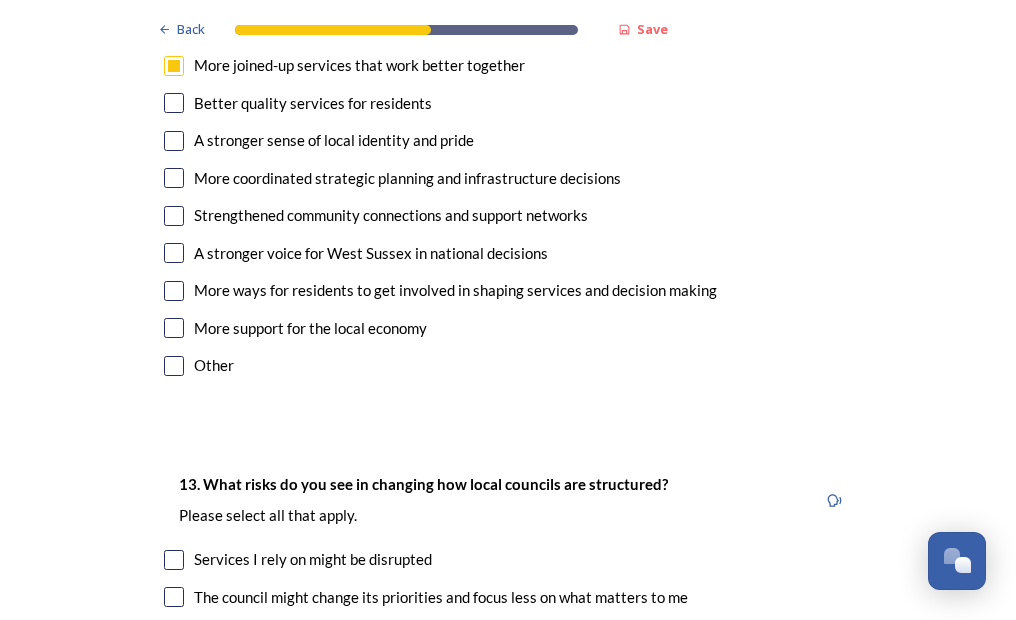 click at bounding box center [174, 178] 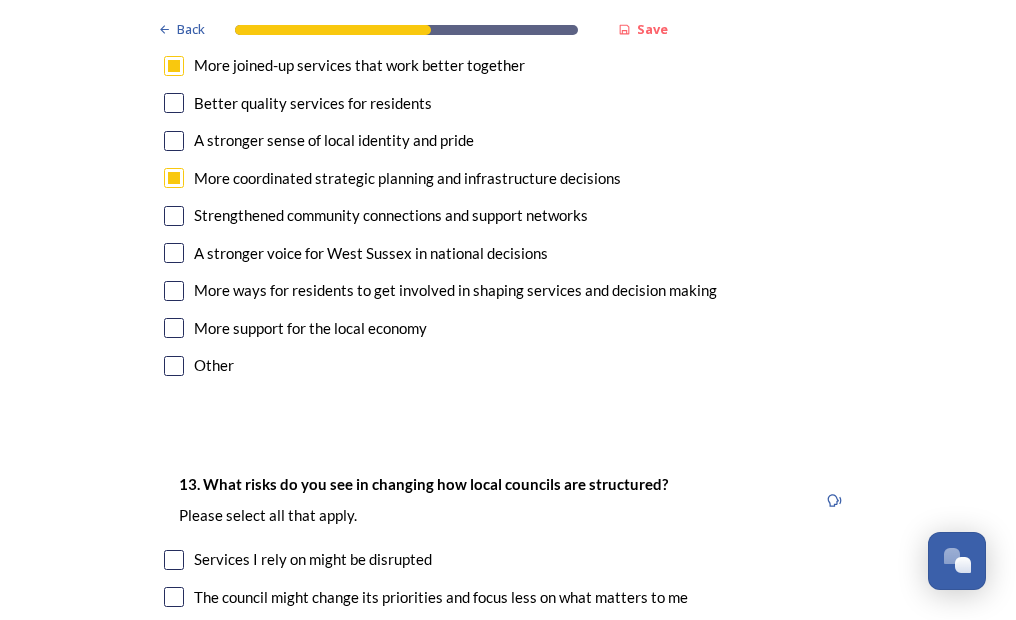 click at bounding box center (174, 328) 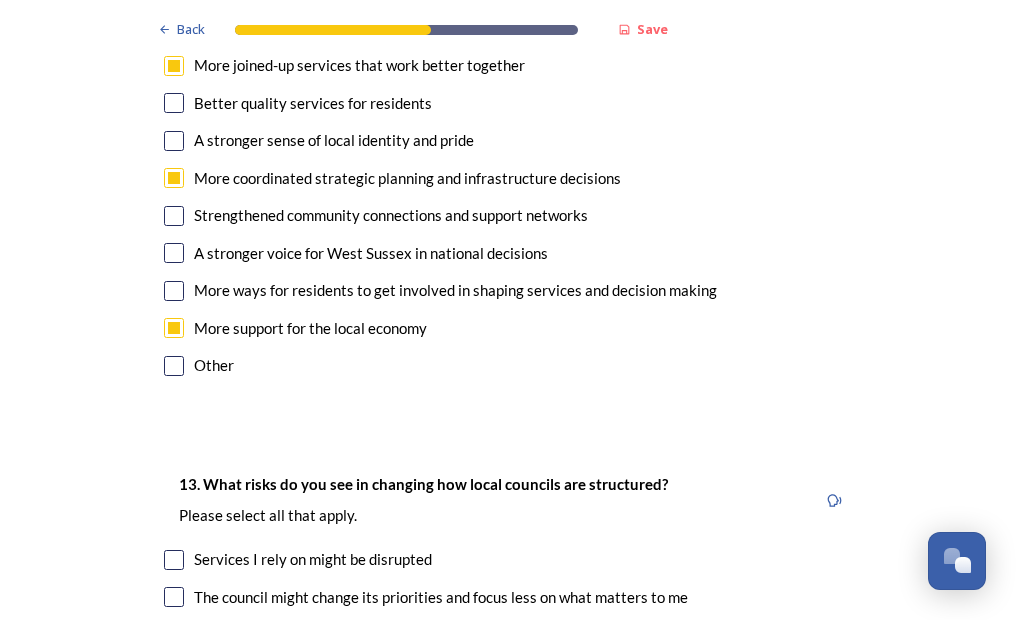 click at bounding box center [174, 216] 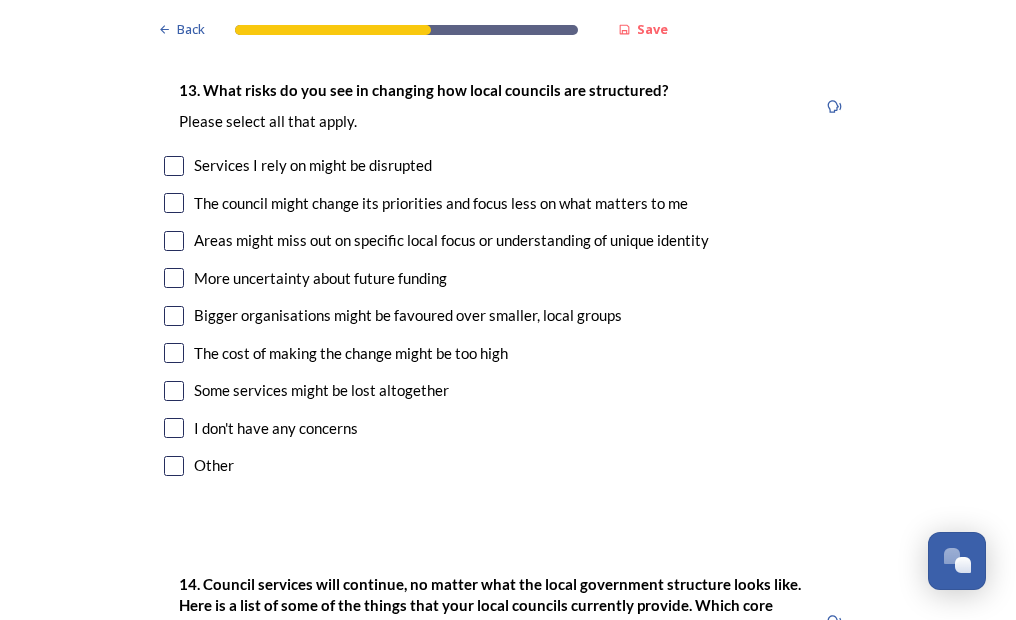 scroll, scrollTop: 4200, scrollLeft: 0, axis: vertical 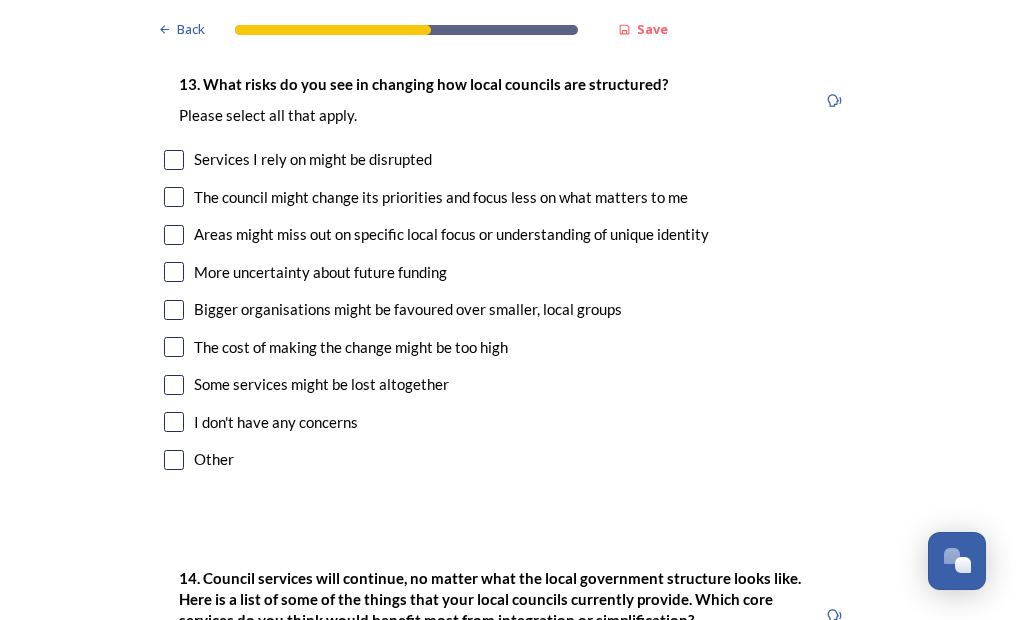 click at bounding box center (174, 235) 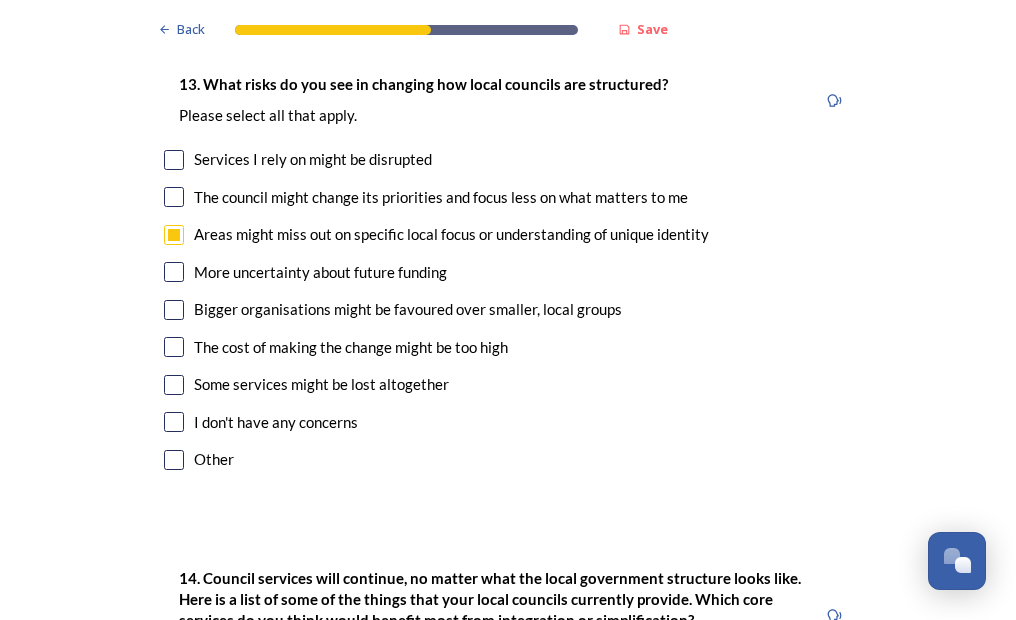 click at bounding box center (174, 272) 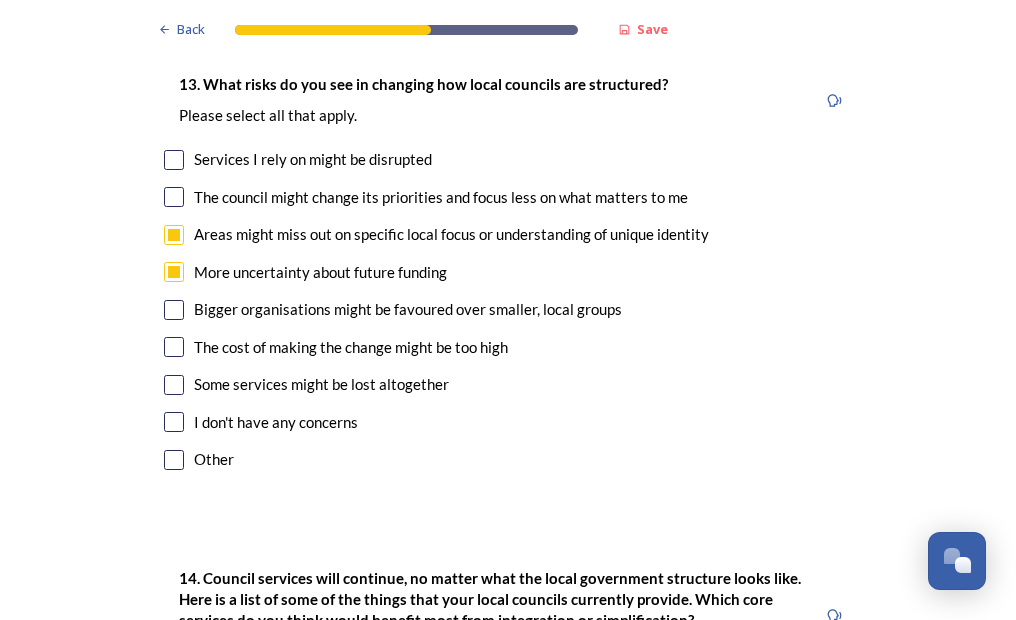 click at bounding box center (174, 310) 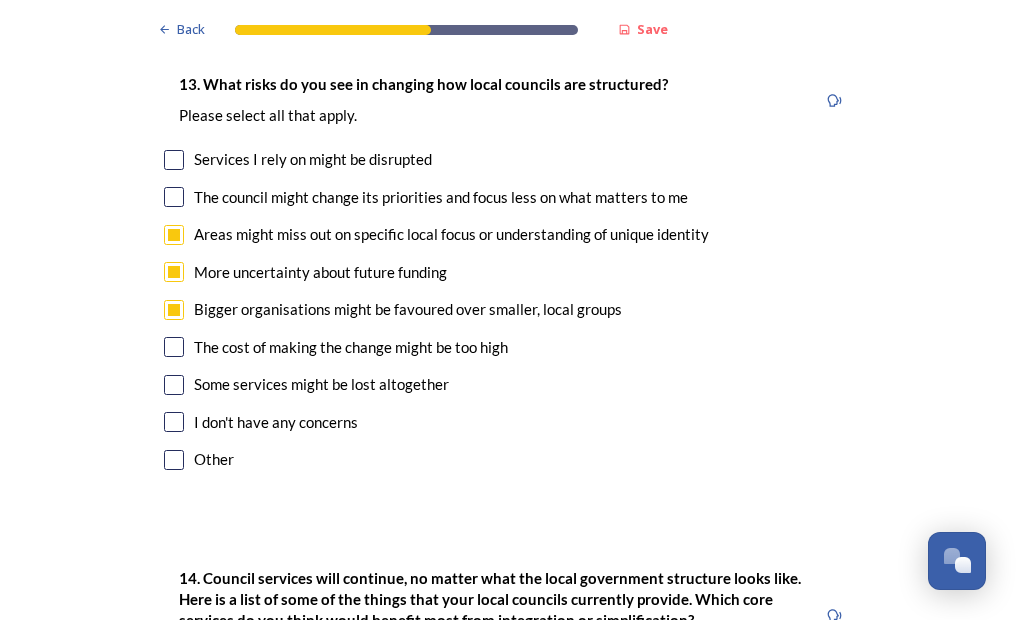 click at bounding box center (174, 347) 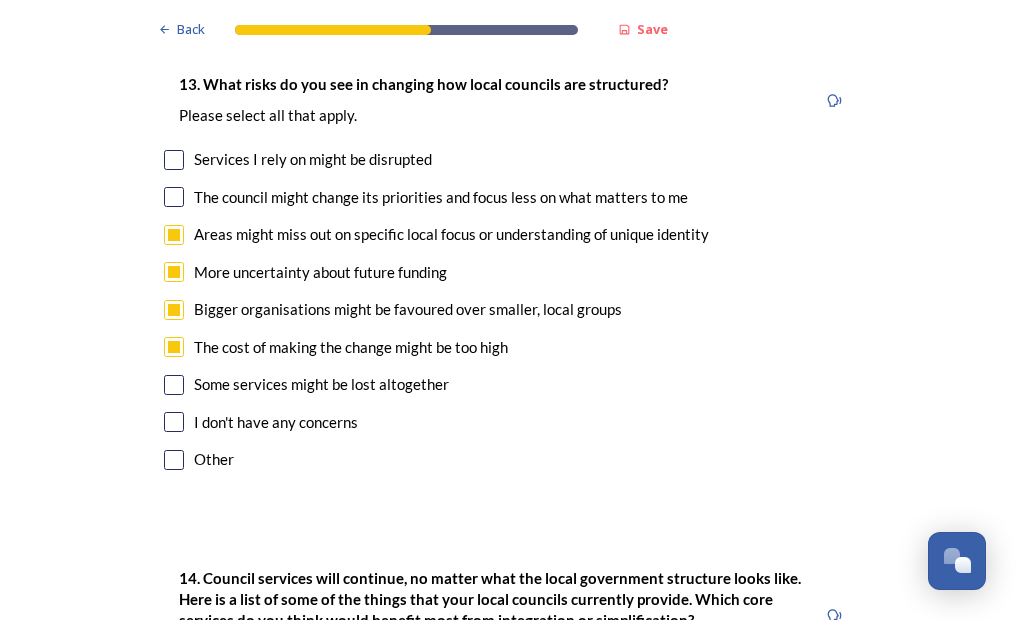 click at bounding box center [174, 385] 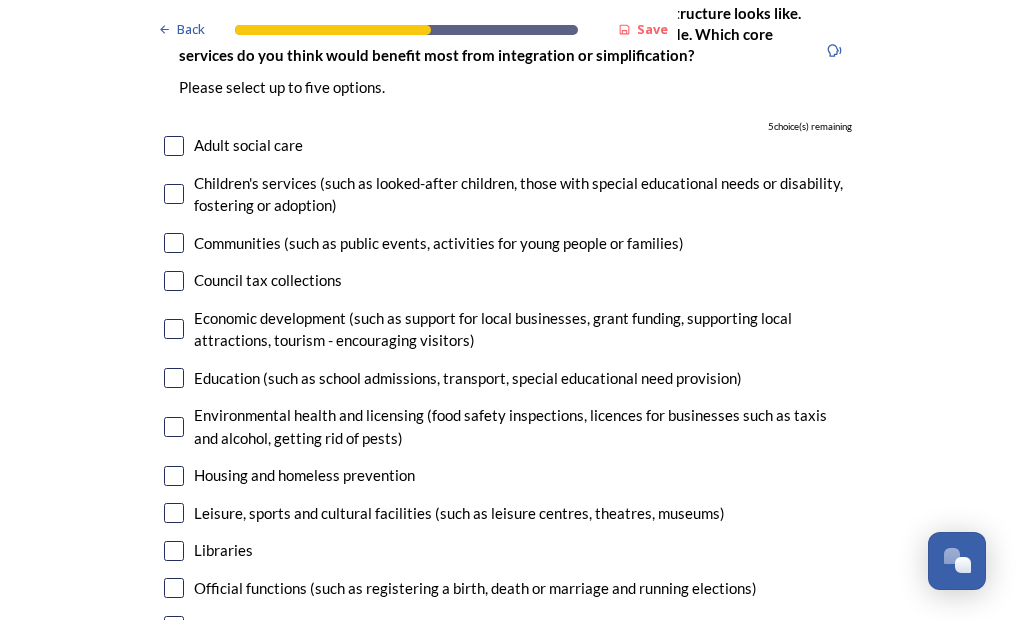 scroll, scrollTop: 4800, scrollLeft: 0, axis: vertical 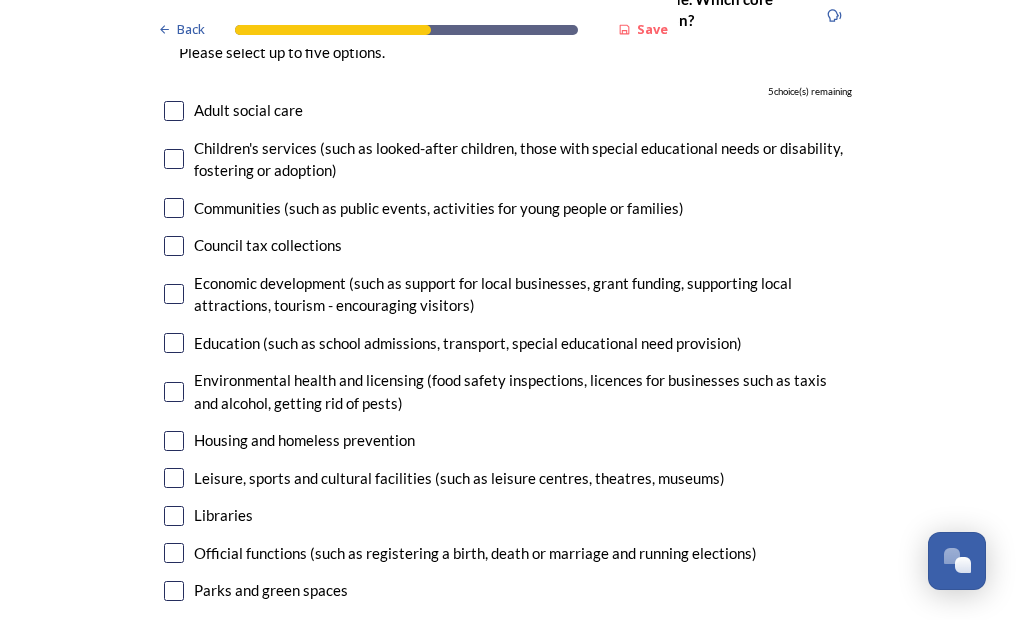click at bounding box center [174, 111] 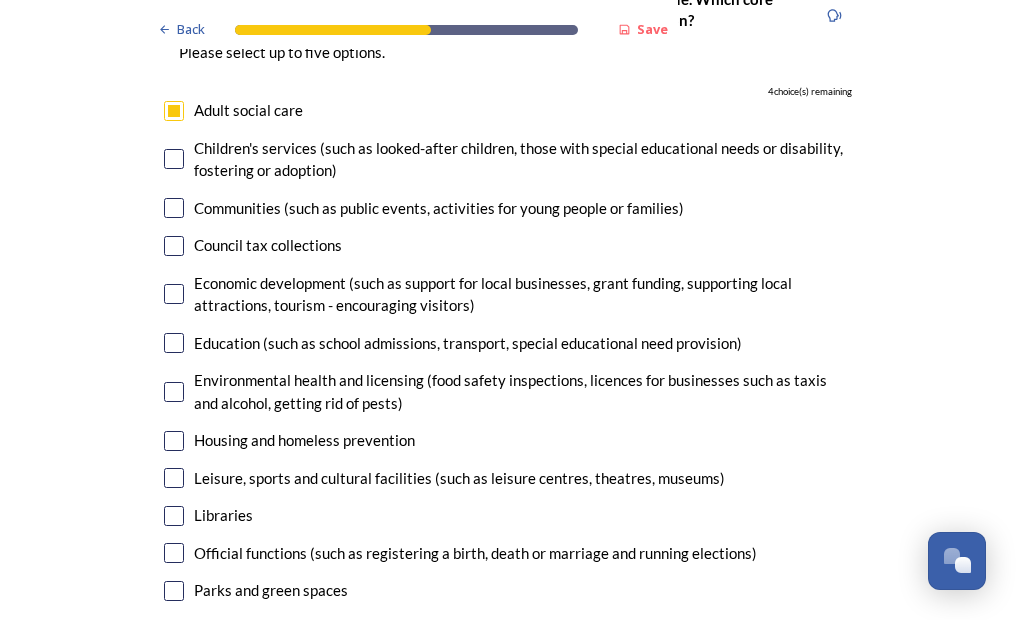 click at bounding box center [174, 159] 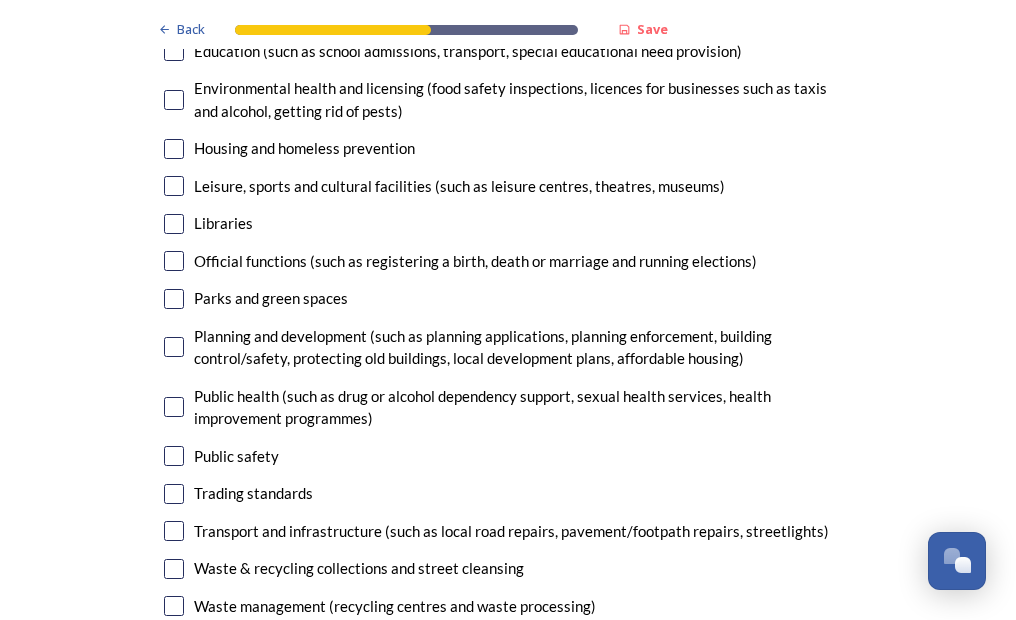 scroll, scrollTop: 5100, scrollLeft: 0, axis: vertical 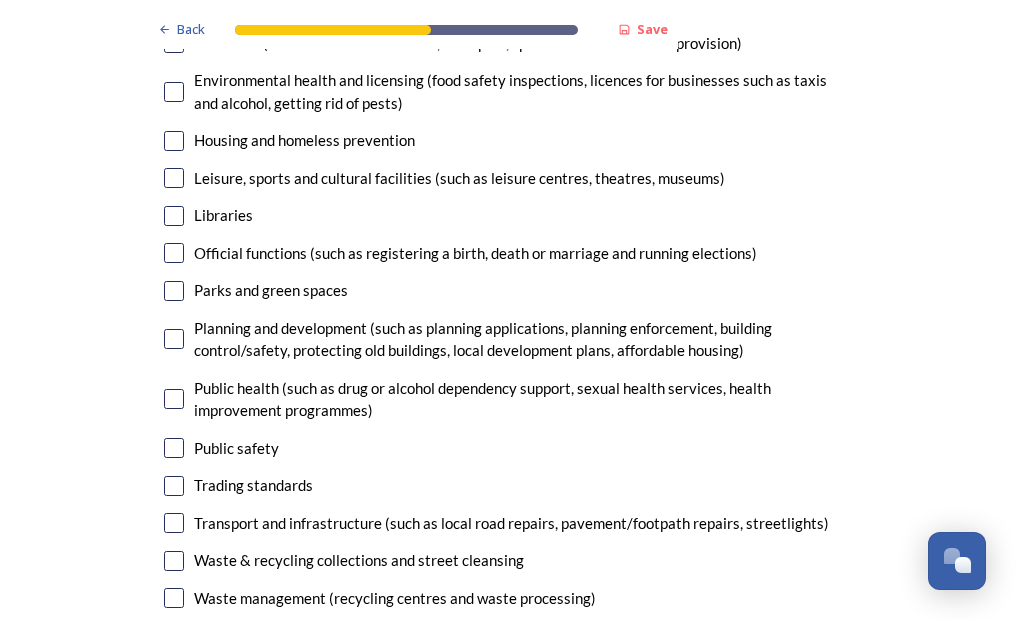 click at bounding box center [174, 141] 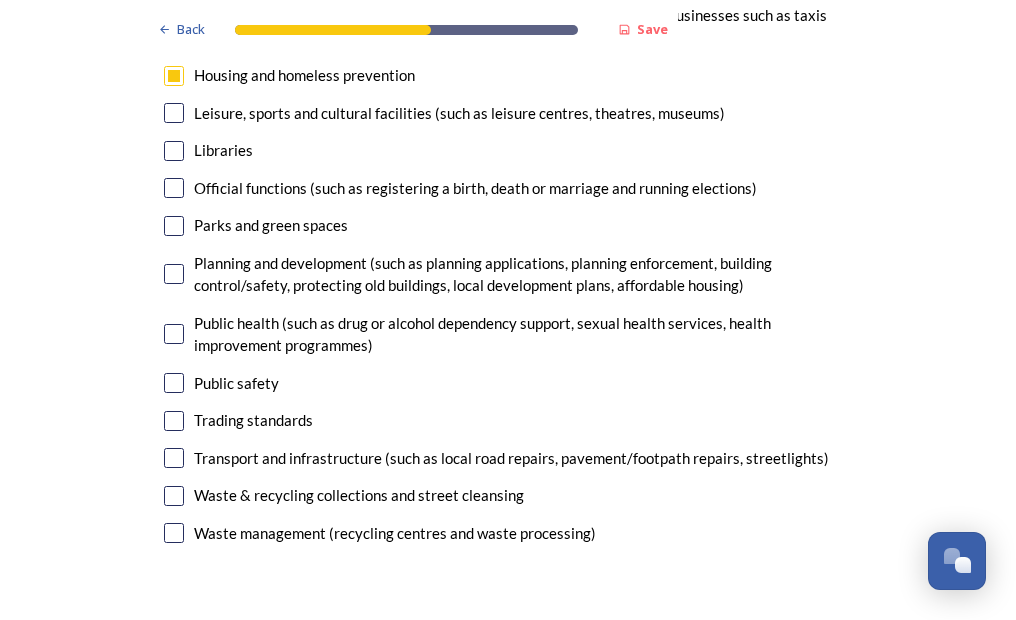scroll, scrollTop: 5200, scrollLeft: 0, axis: vertical 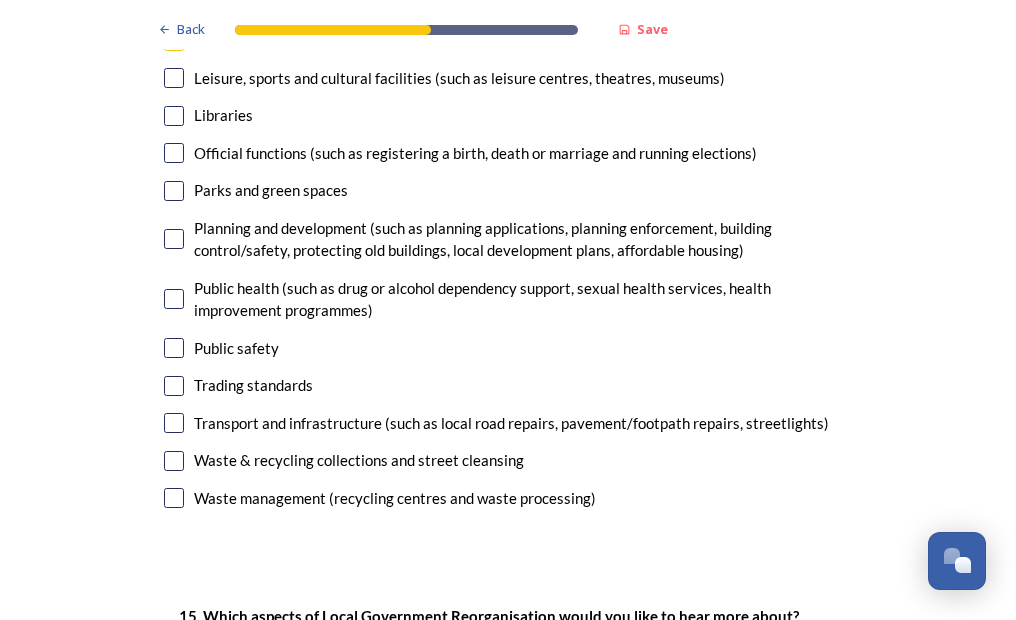click at bounding box center (174, 239) 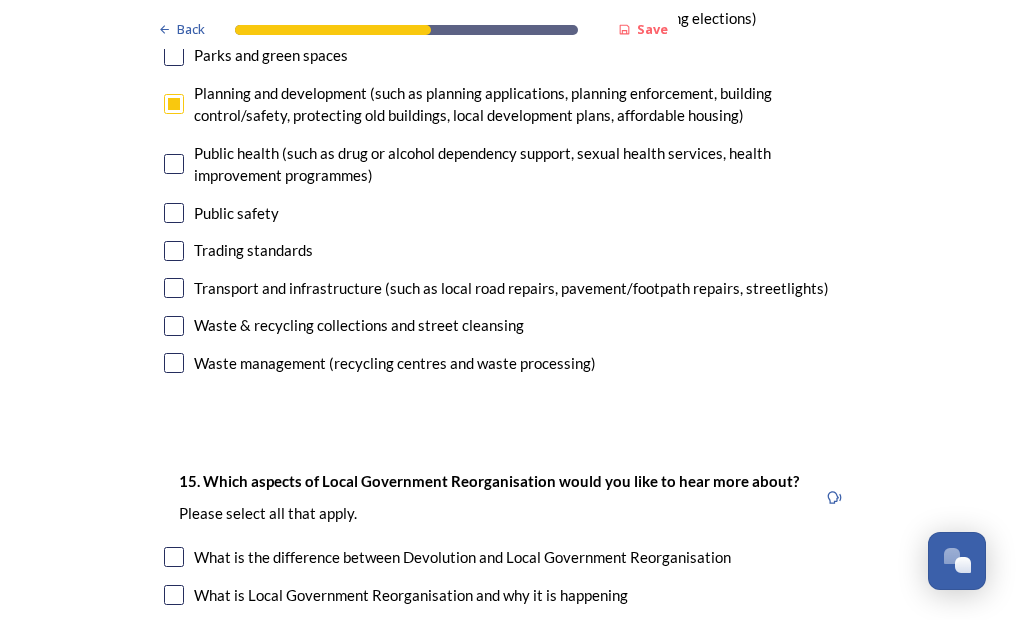 scroll, scrollTop: 5300, scrollLeft: 0, axis: vertical 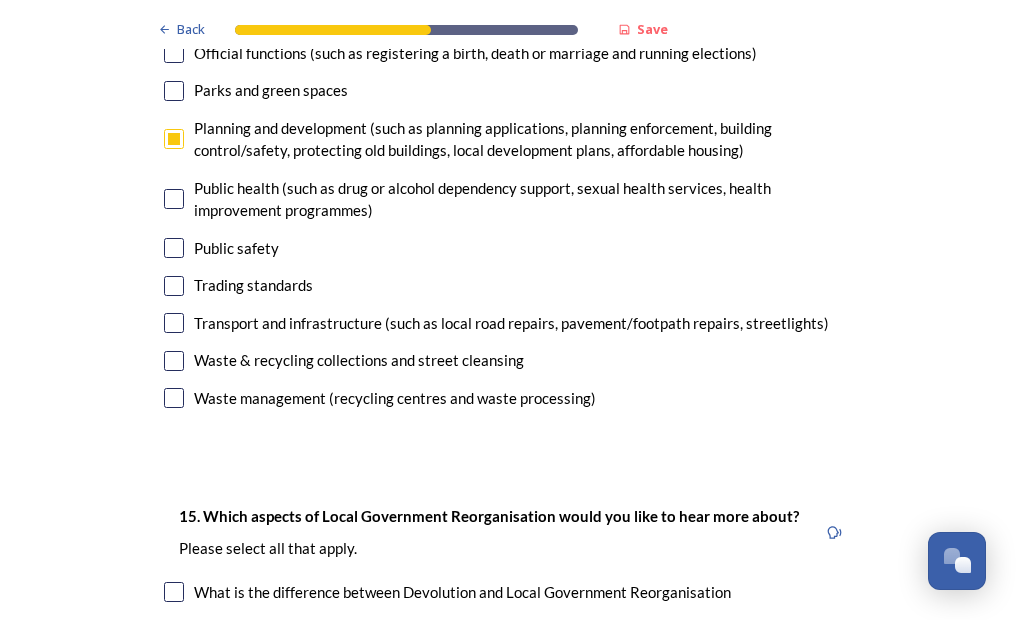 click at bounding box center (174, 323) 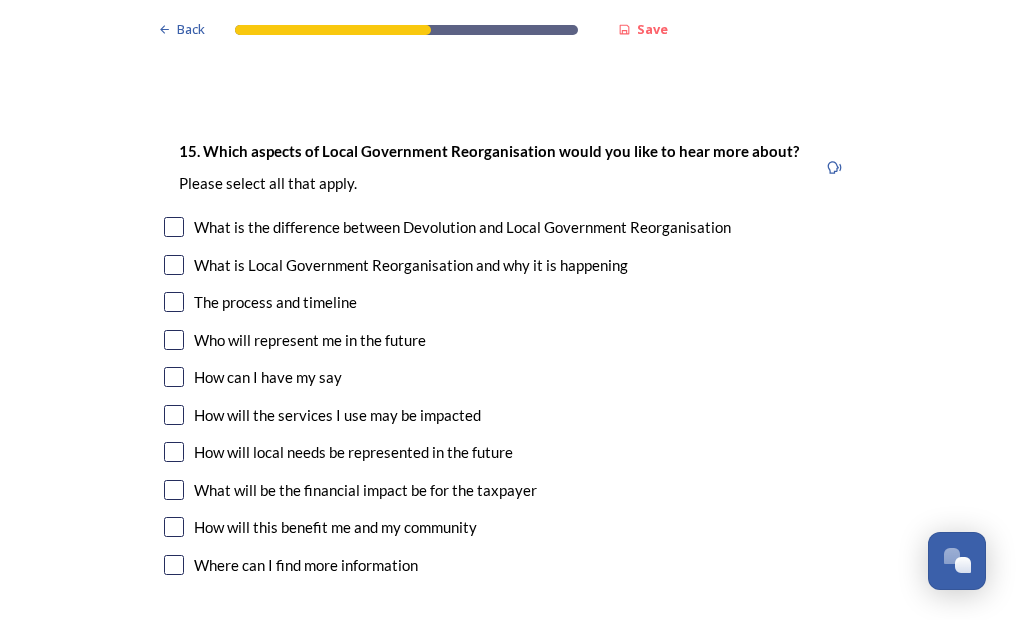 scroll, scrollTop: 5700, scrollLeft: 0, axis: vertical 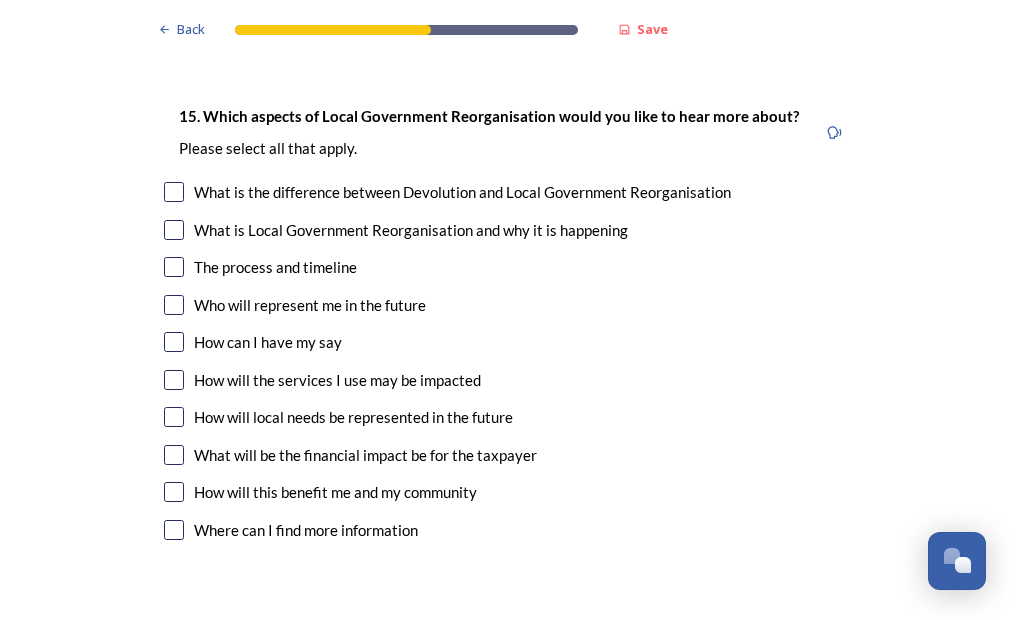 click at bounding box center [174, 417] 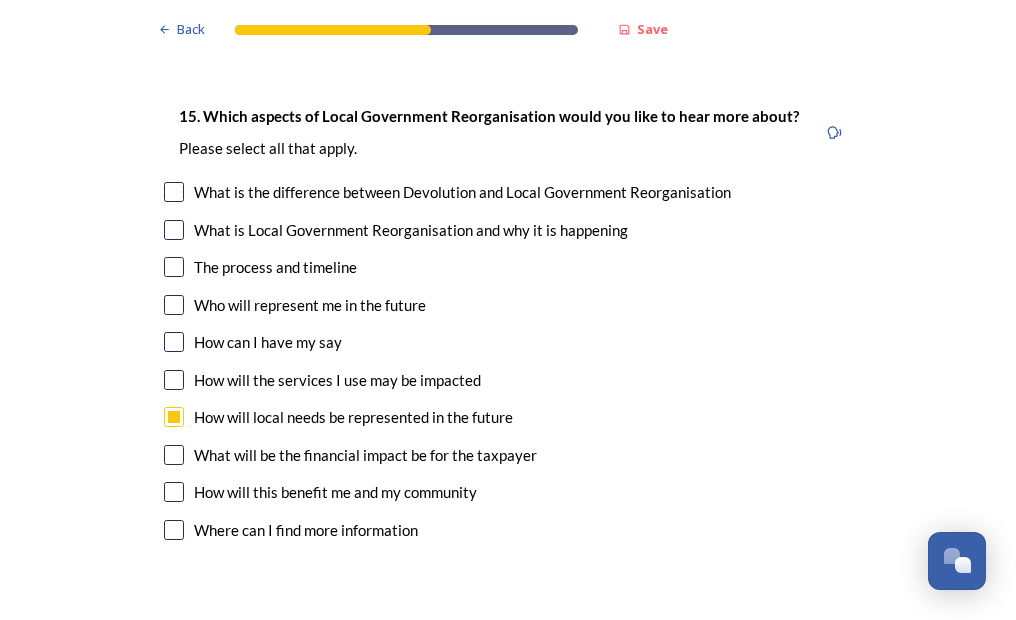 click at bounding box center (174, 455) 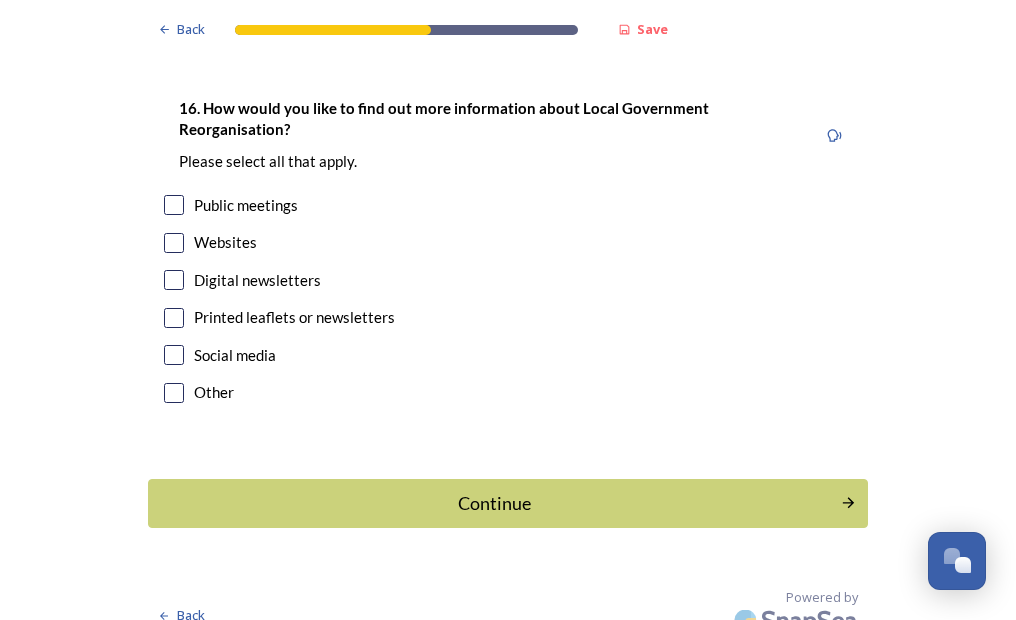 scroll, scrollTop: 6264, scrollLeft: 0, axis: vertical 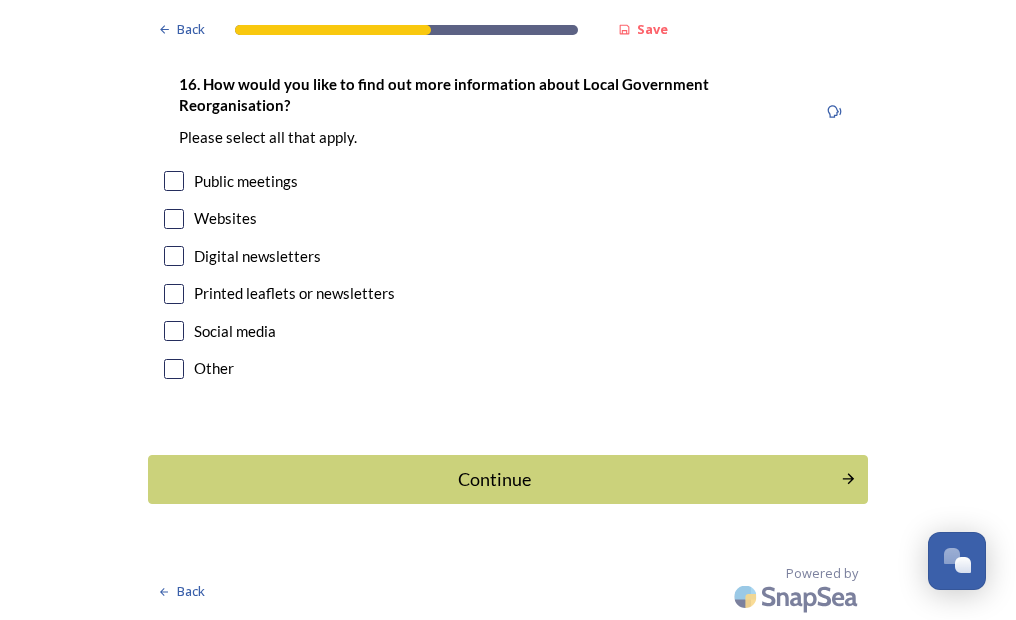 click at bounding box center [174, 181] 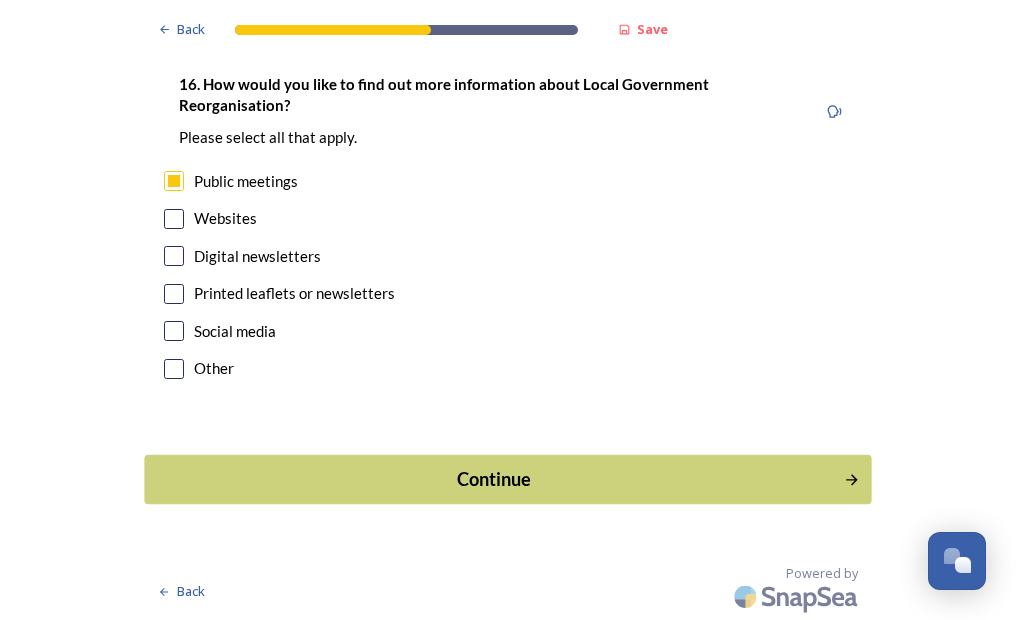 click on "Continue" at bounding box center [494, 479] 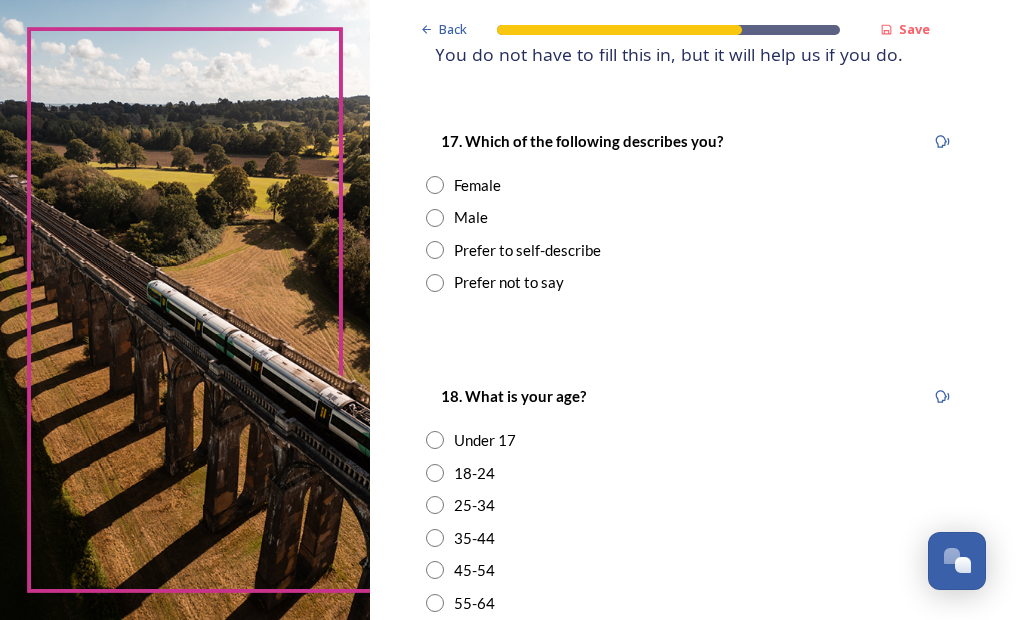 scroll, scrollTop: 400, scrollLeft: 0, axis: vertical 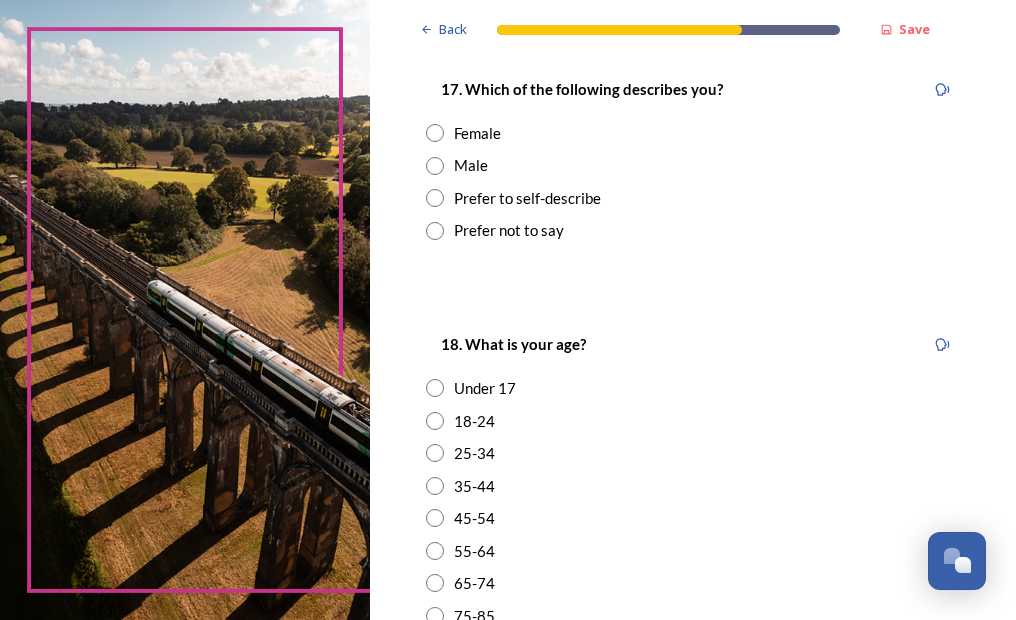 click at bounding box center (435, 133) 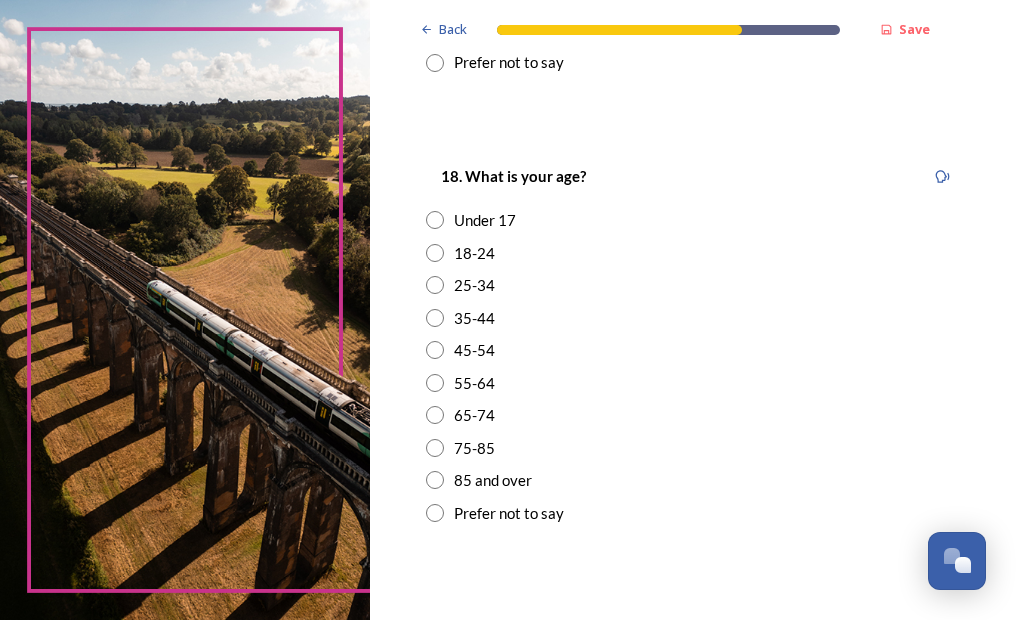 scroll, scrollTop: 600, scrollLeft: 0, axis: vertical 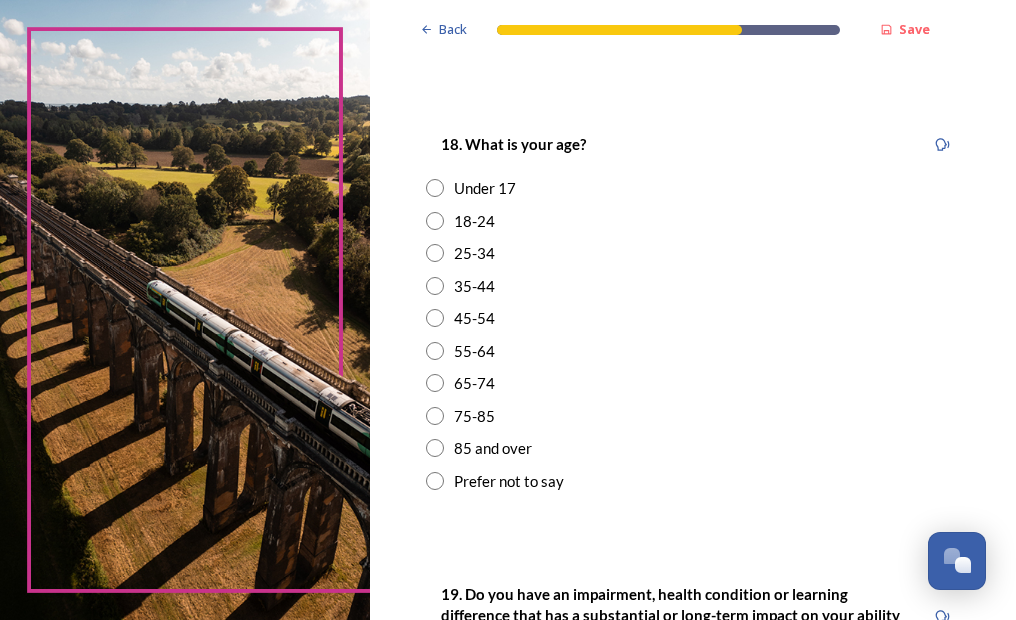 drag, startPoint x: 435, startPoint y: 384, endPoint x: 571, endPoint y: 296, distance: 161.98766 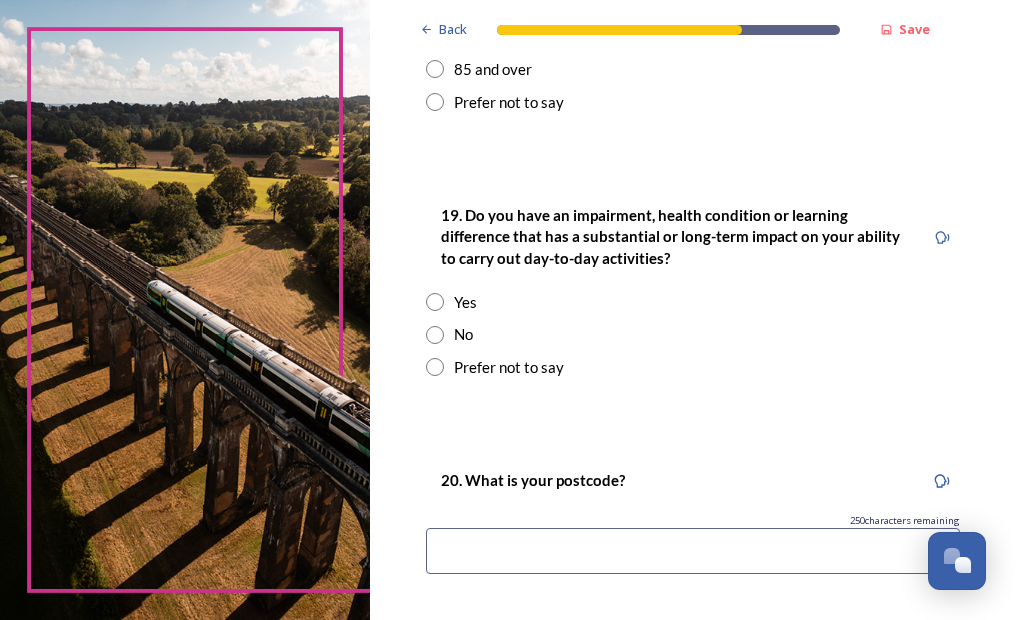 scroll, scrollTop: 1000, scrollLeft: 0, axis: vertical 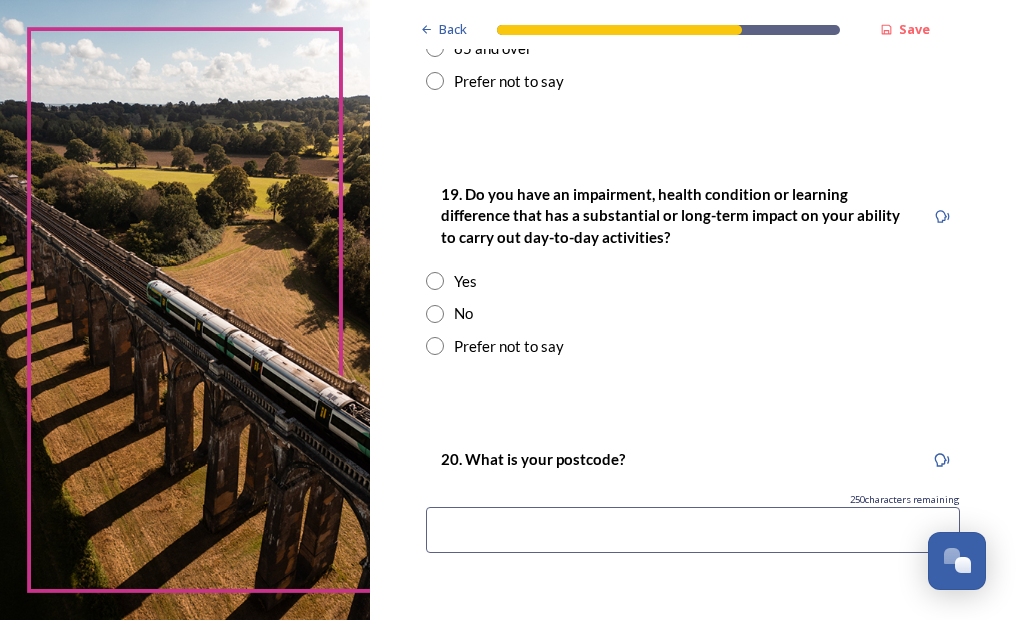 click at bounding box center (435, 314) 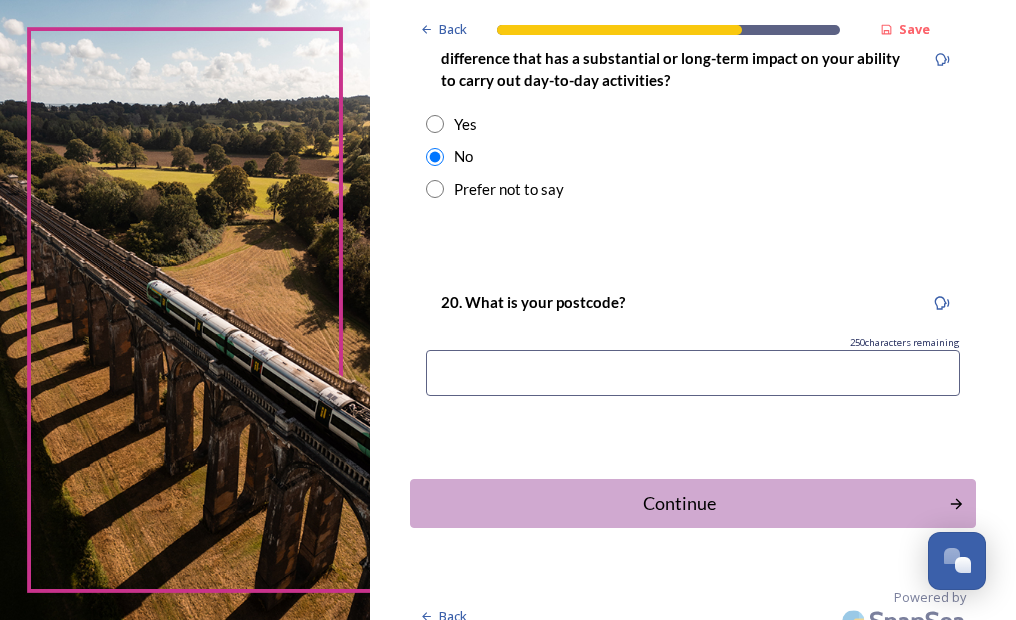 scroll, scrollTop: 1181, scrollLeft: 0, axis: vertical 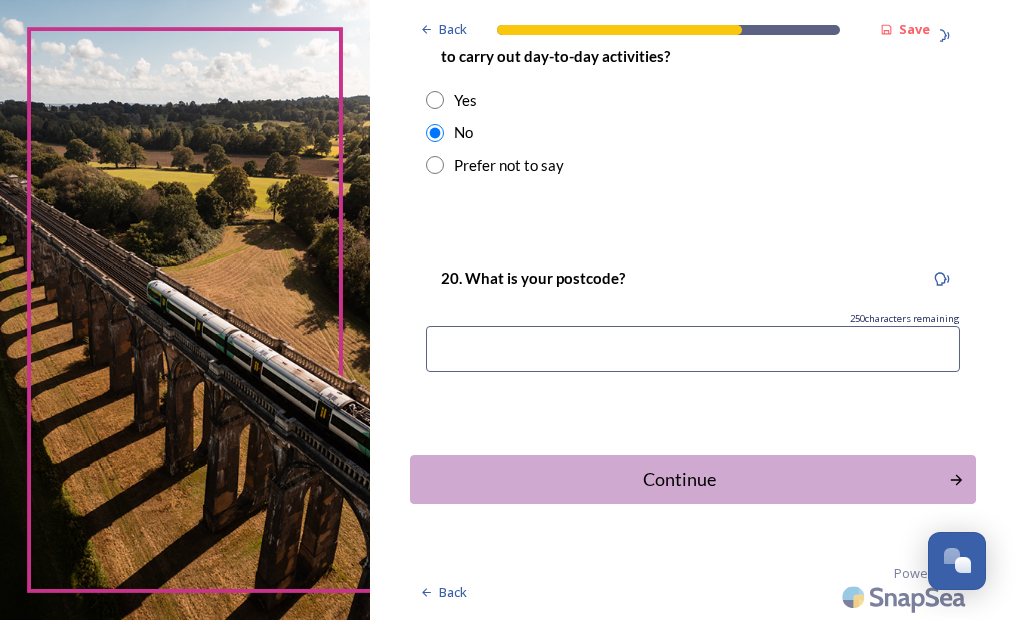 click at bounding box center (693, 349) 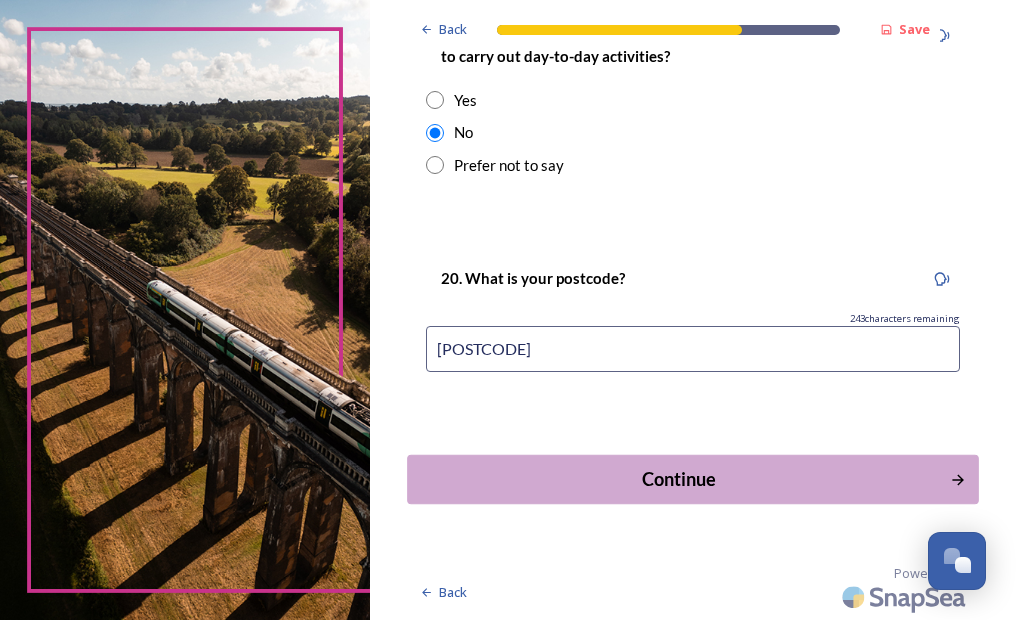 type on "[POSTCODE]" 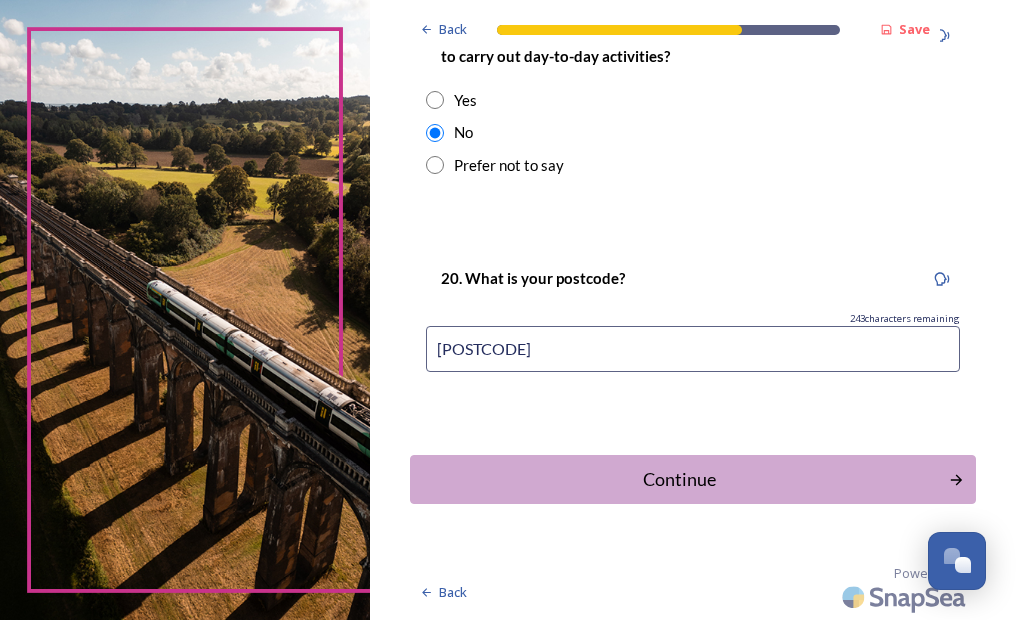 click on "Continue" at bounding box center (679, 479) 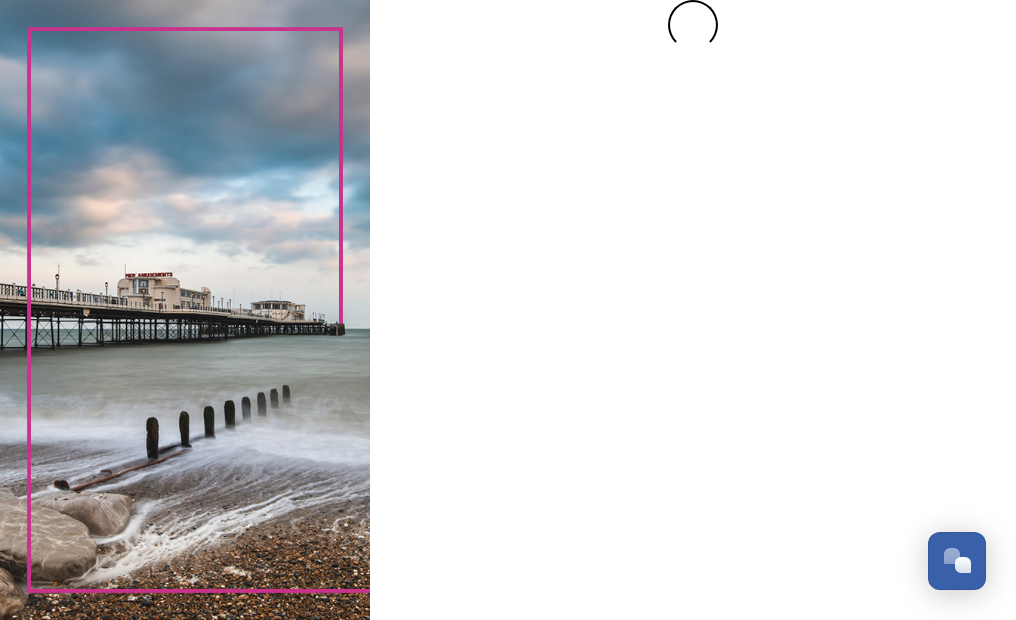 scroll, scrollTop: 0, scrollLeft: 0, axis: both 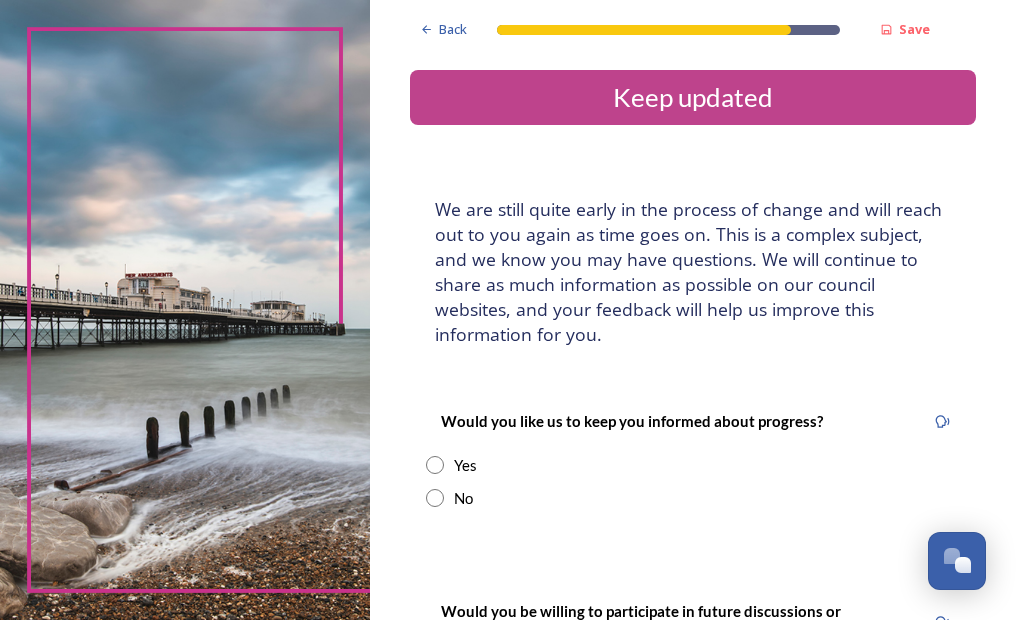 click at bounding box center [435, 465] 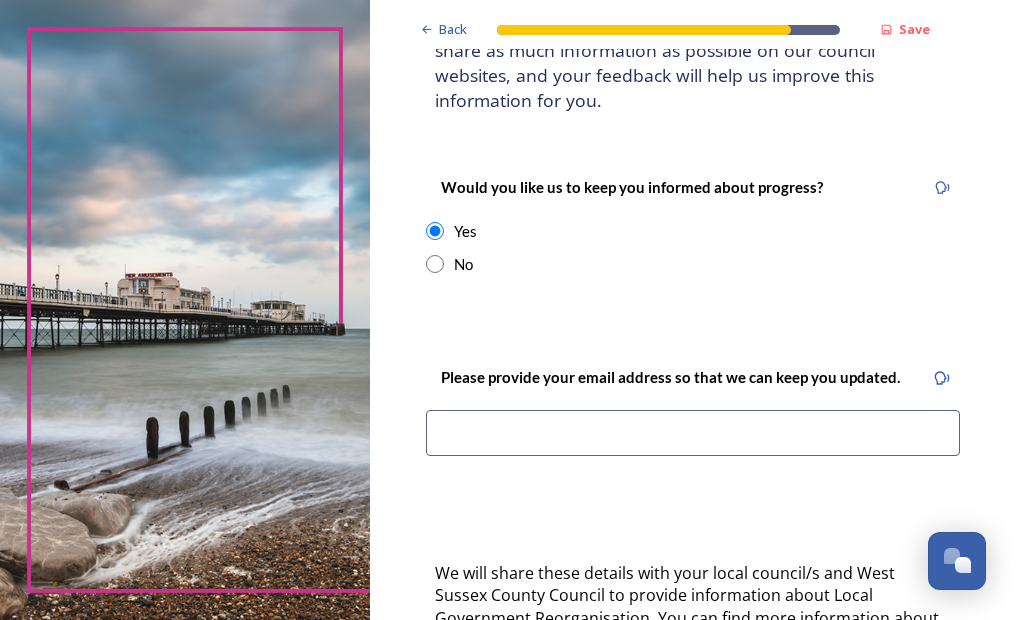 scroll, scrollTop: 300, scrollLeft: 0, axis: vertical 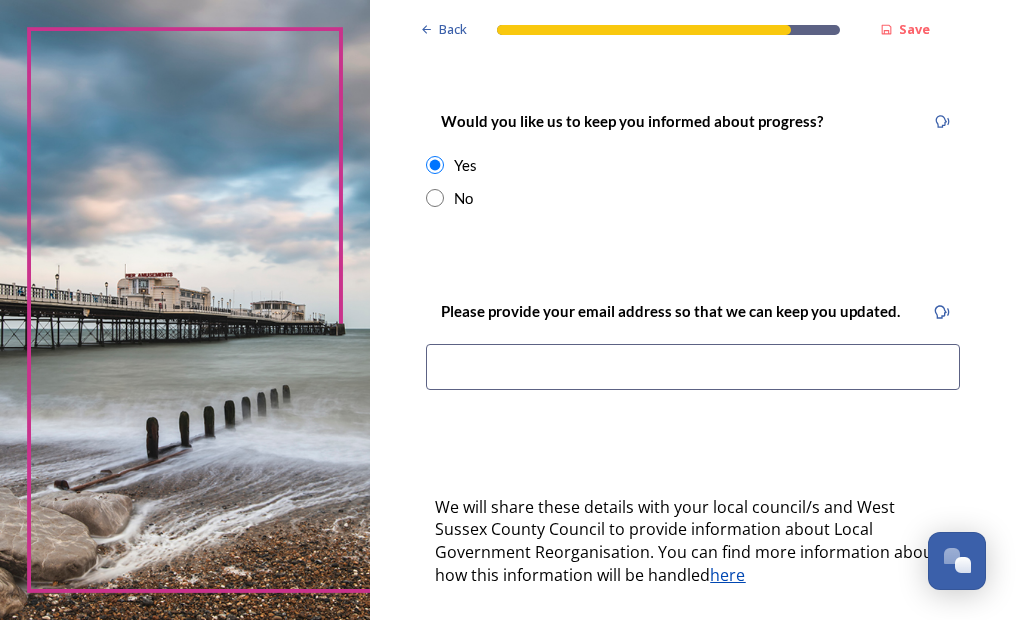 click at bounding box center (693, 367) 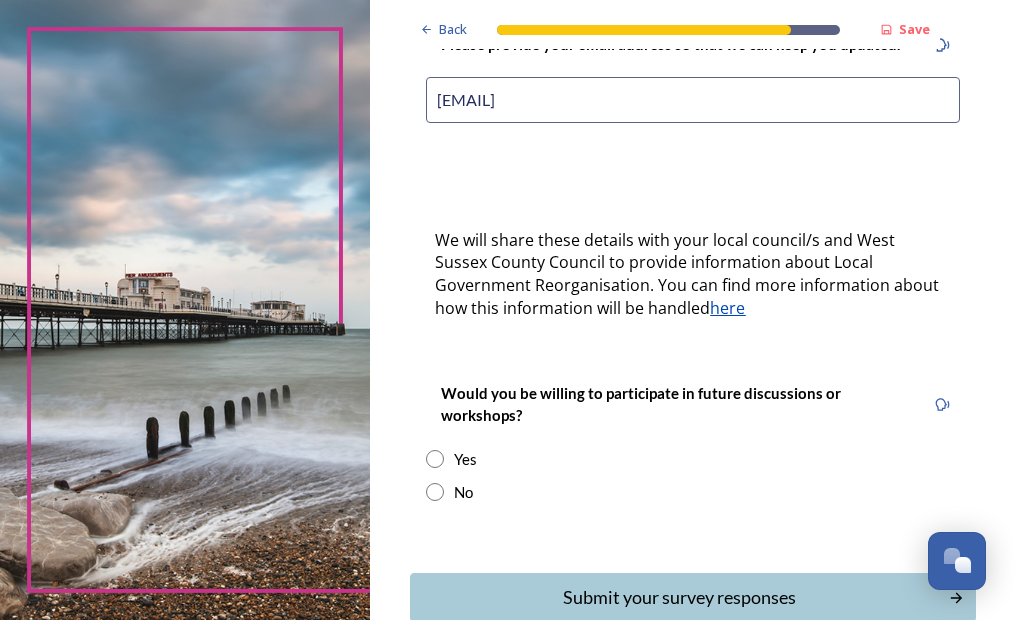 scroll, scrollTop: 600, scrollLeft: 0, axis: vertical 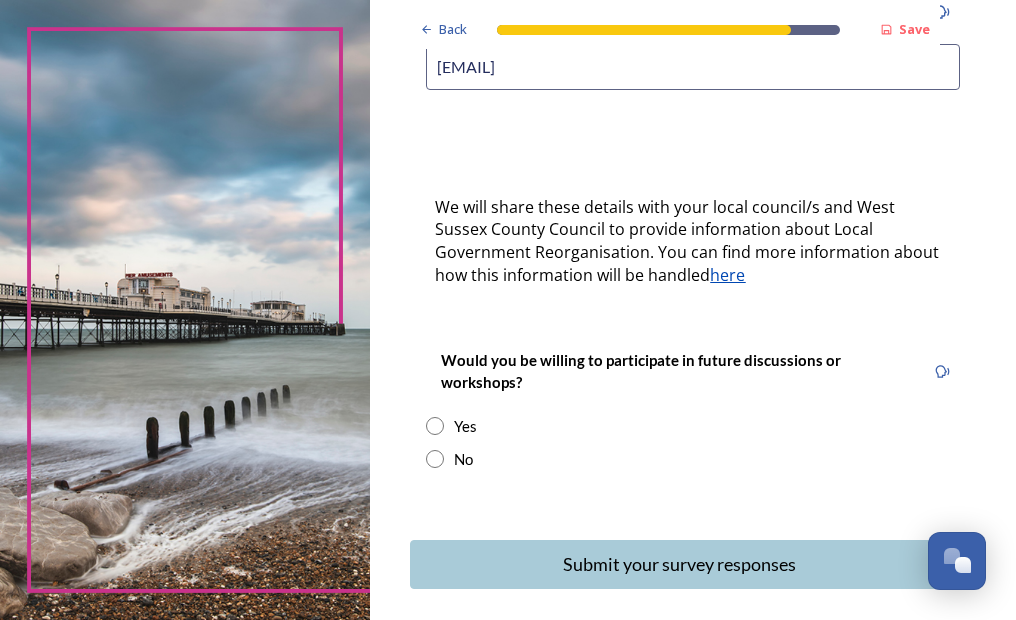 click at bounding box center [435, 426] 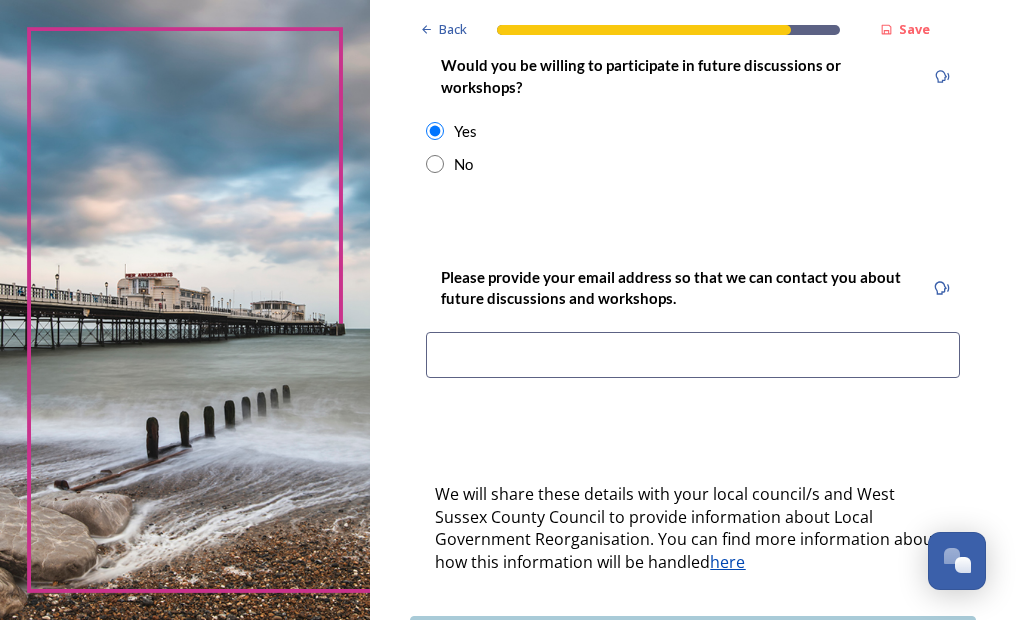 scroll, scrollTop: 900, scrollLeft: 0, axis: vertical 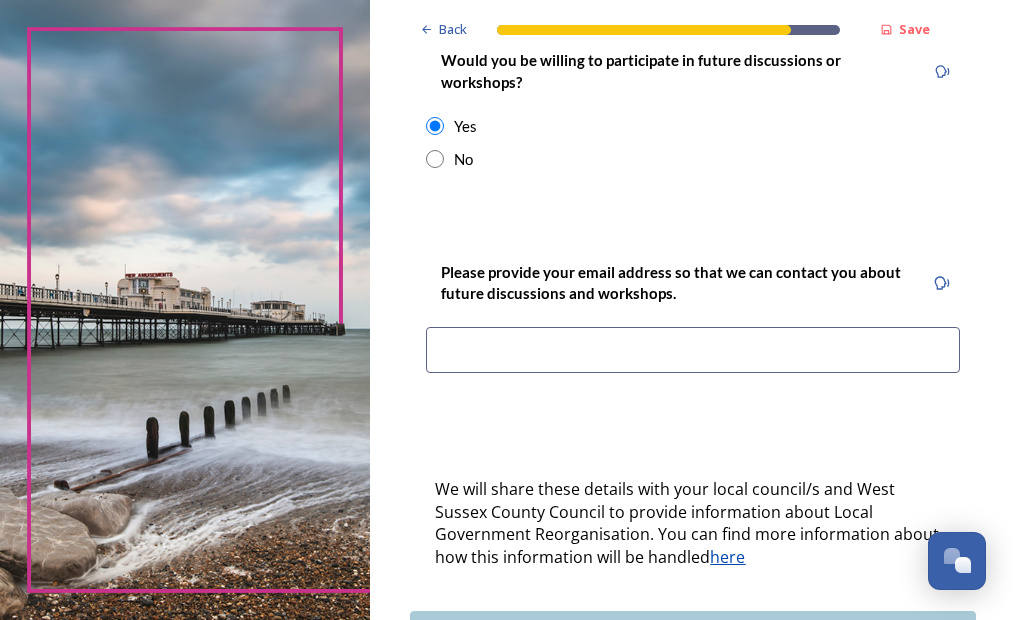 click at bounding box center [693, 350] 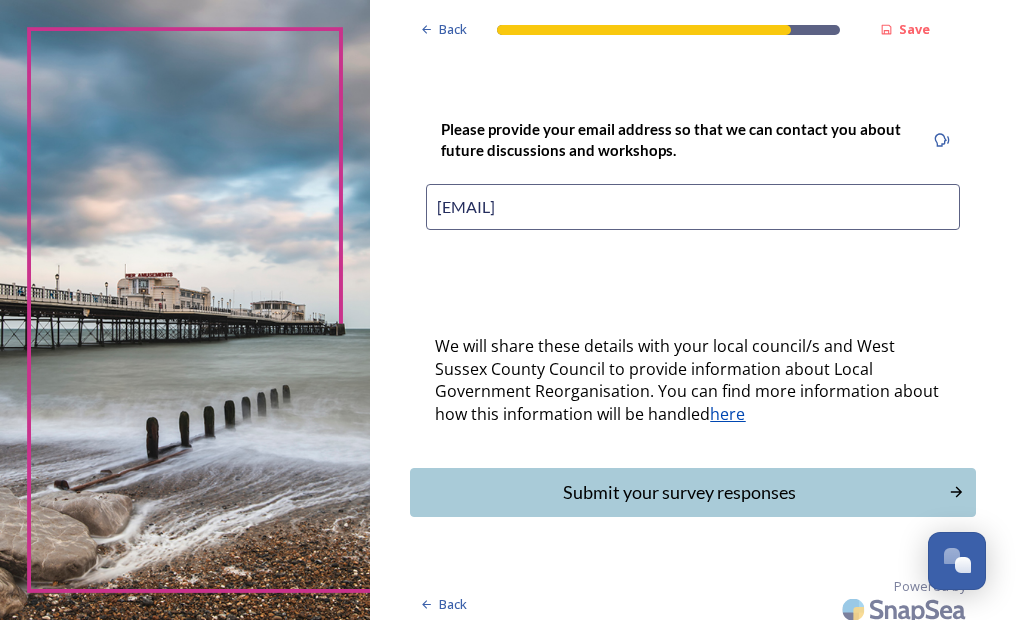 scroll, scrollTop: 1056, scrollLeft: 0, axis: vertical 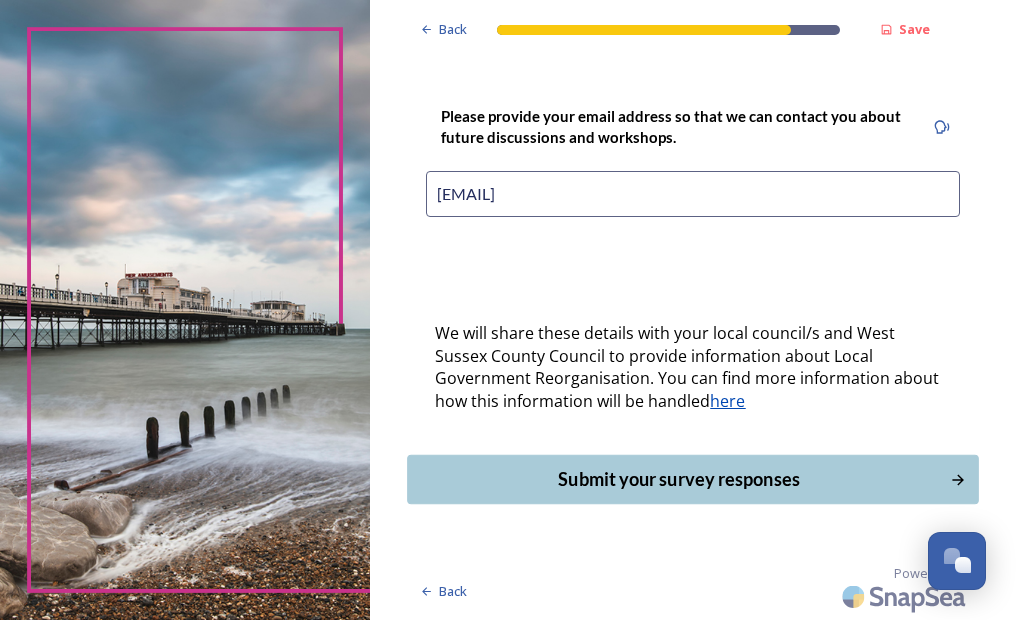 click on "Submit your survey responses" at bounding box center [680, 479] 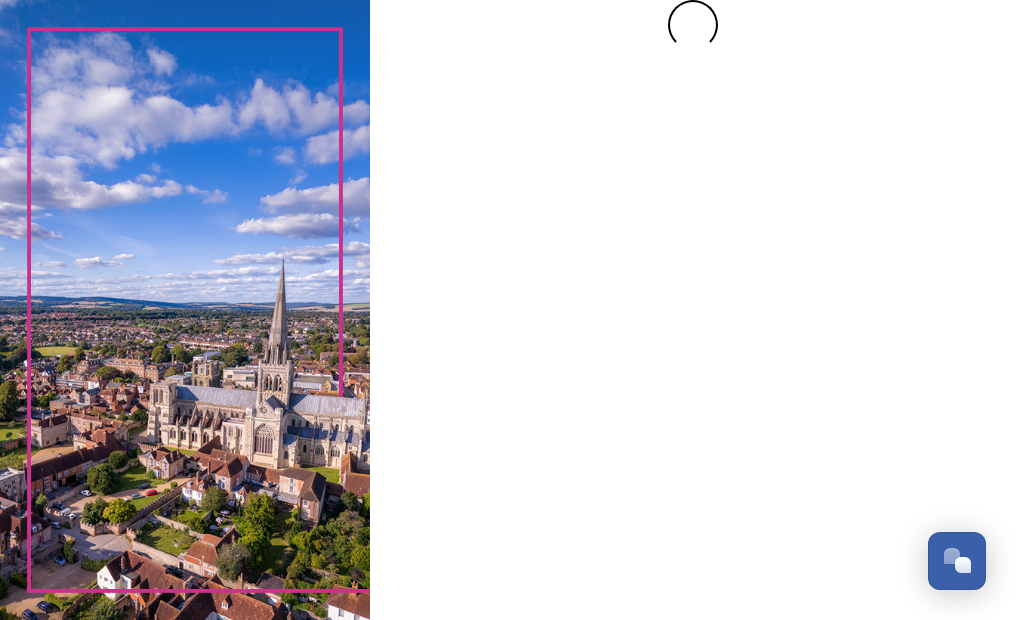 scroll, scrollTop: 0, scrollLeft: 0, axis: both 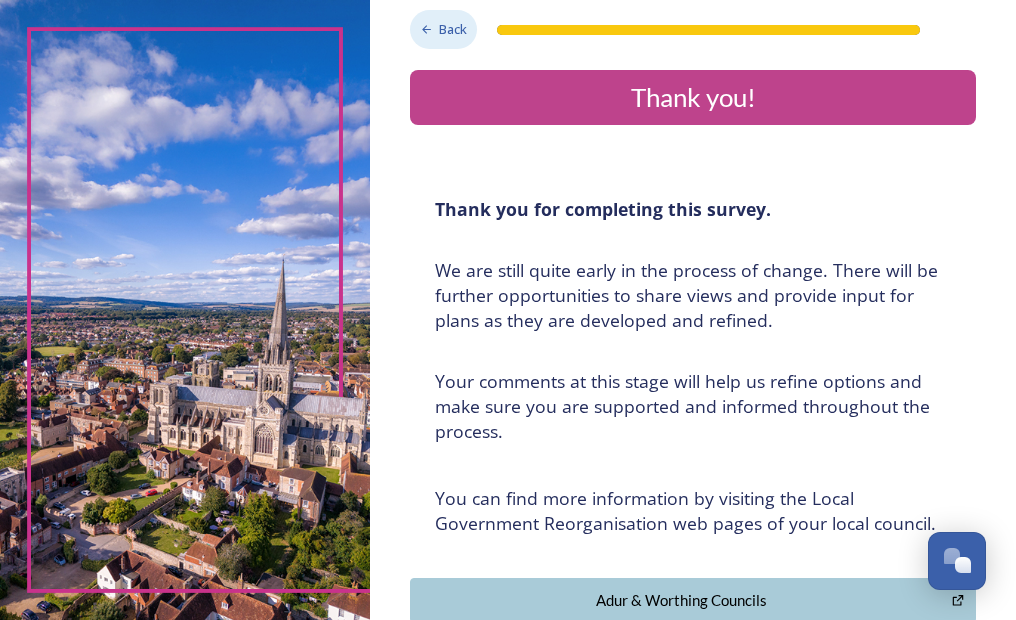 click on "Back" at bounding box center [453, 29] 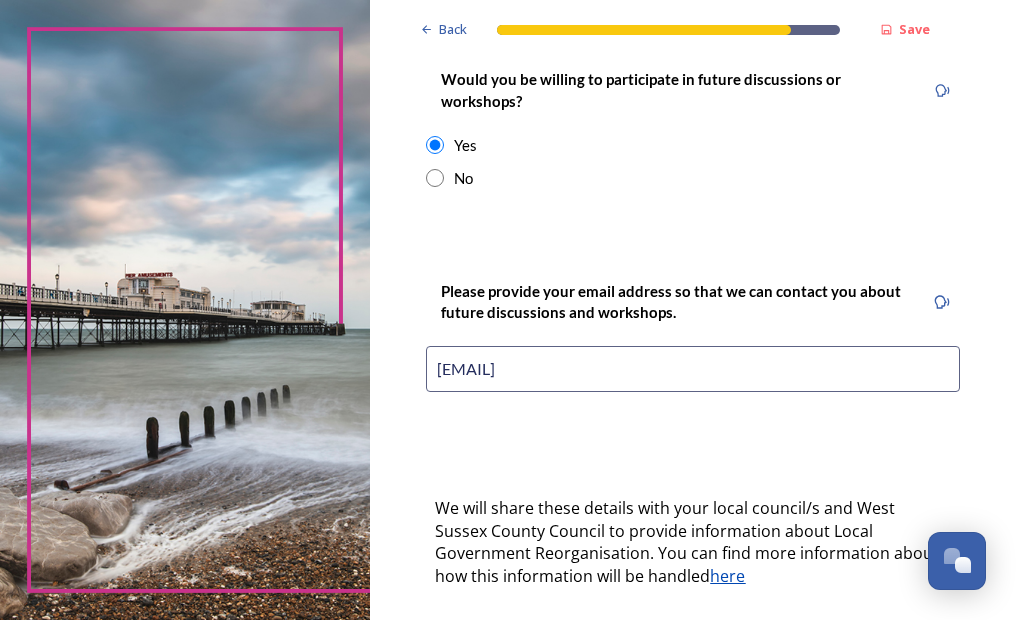scroll, scrollTop: 1056, scrollLeft: 0, axis: vertical 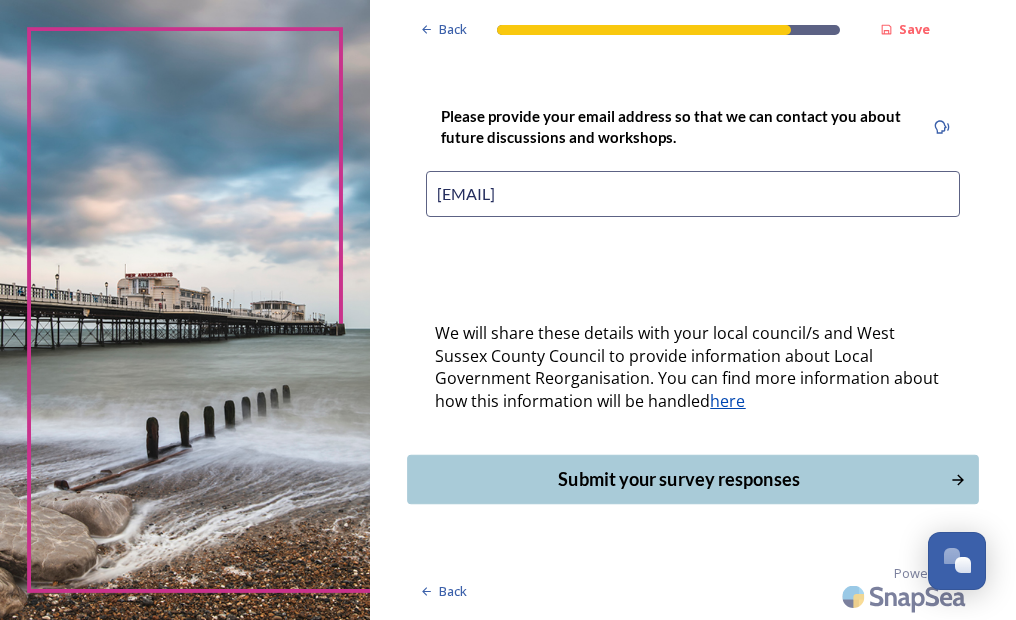 click on "Submit your survey responses" at bounding box center (680, 479) 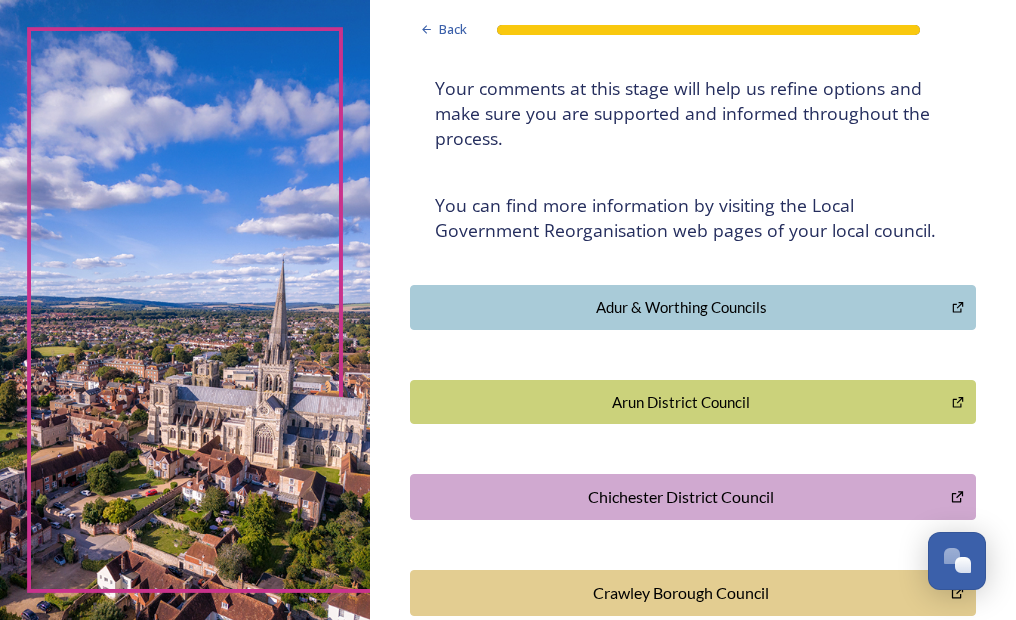 scroll, scrollTop: 0, scrollLeft: 0, axis: both 